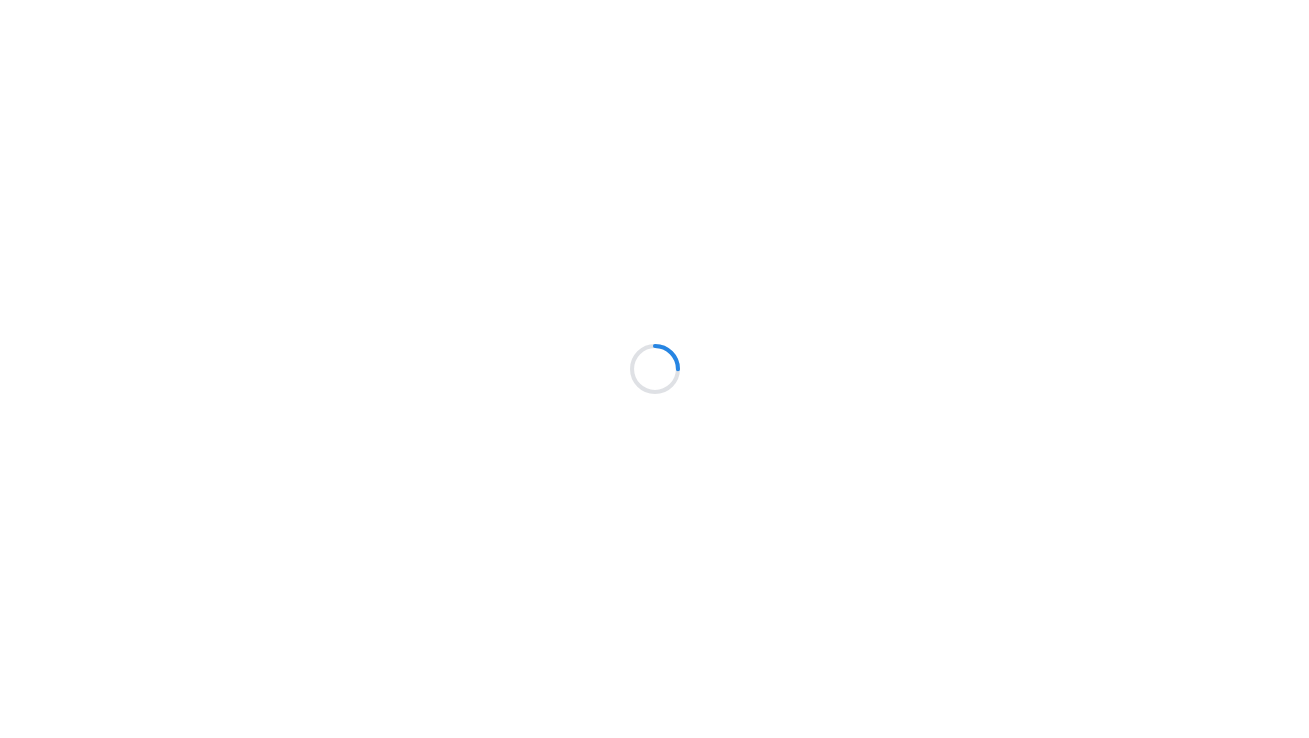 scroll, scrollTop: 0, scrollLeft: 0, axis: both 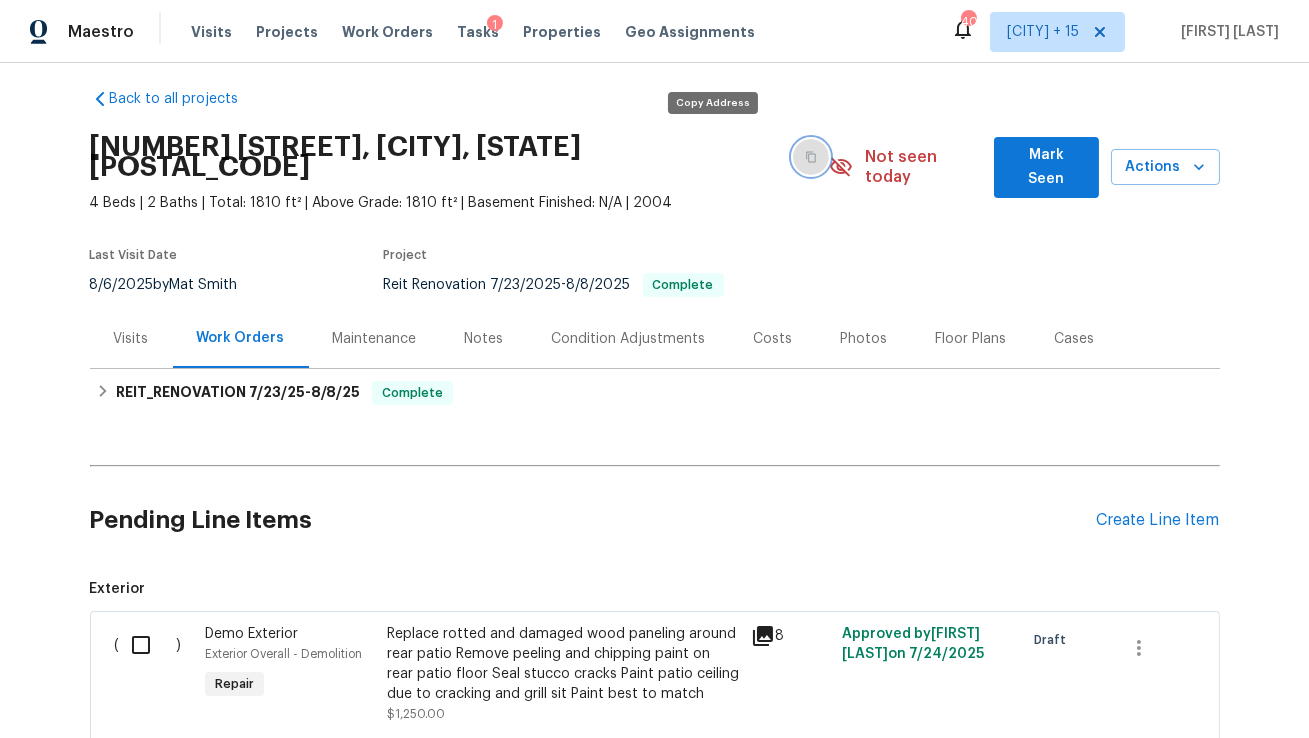 click 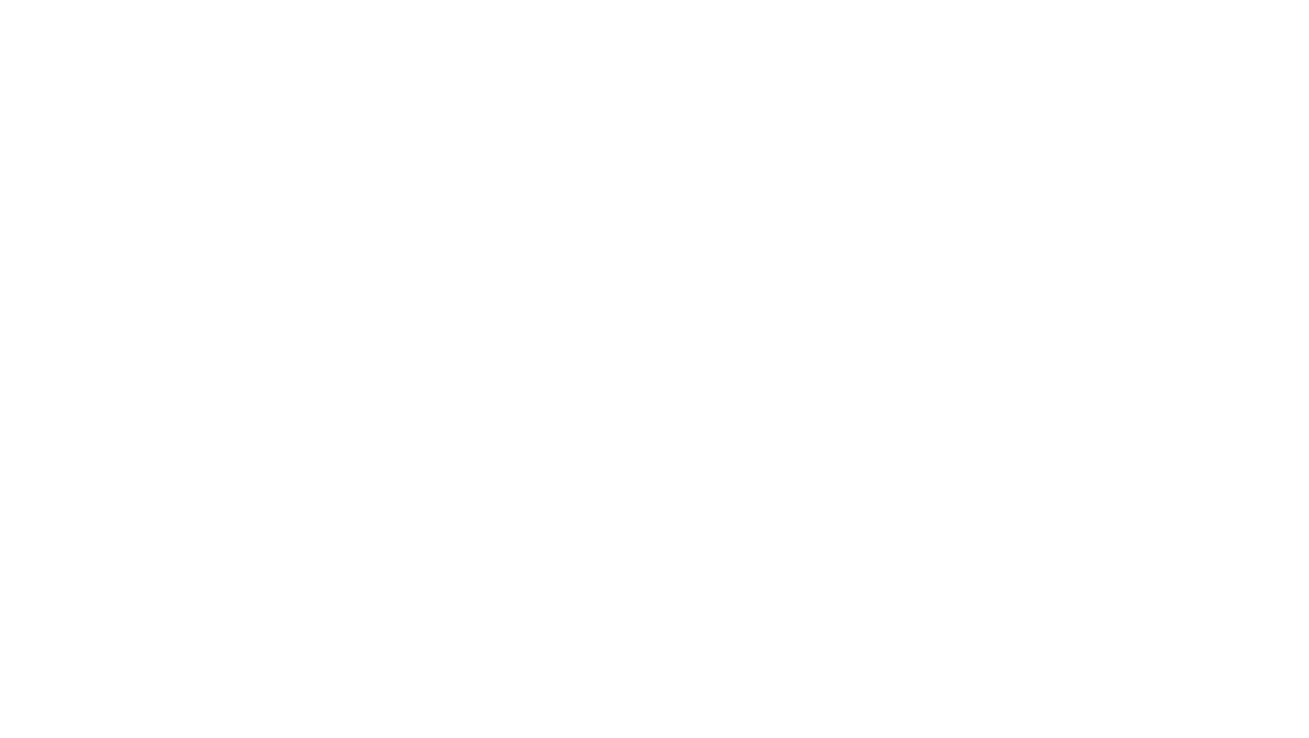 scroll, scrollTop: 0, scrollLeft: 0, axis: both 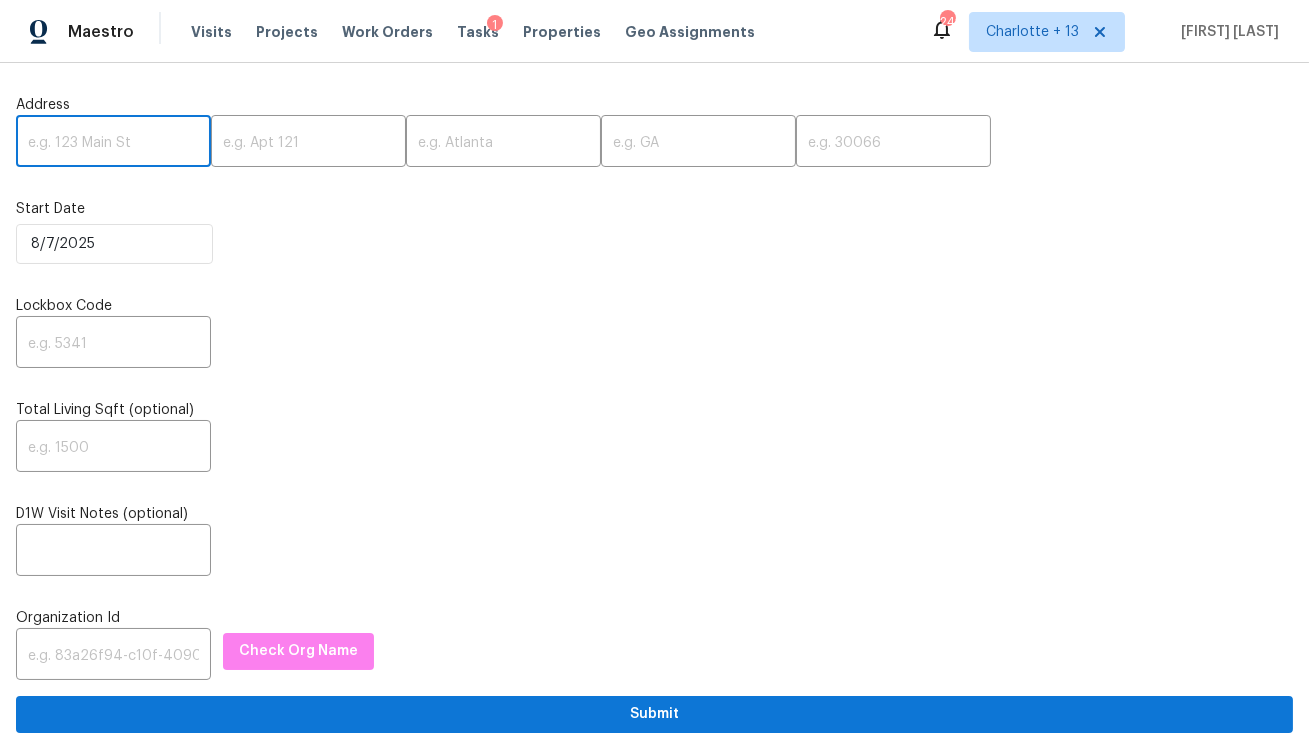 click at bounding box center [113, 143] 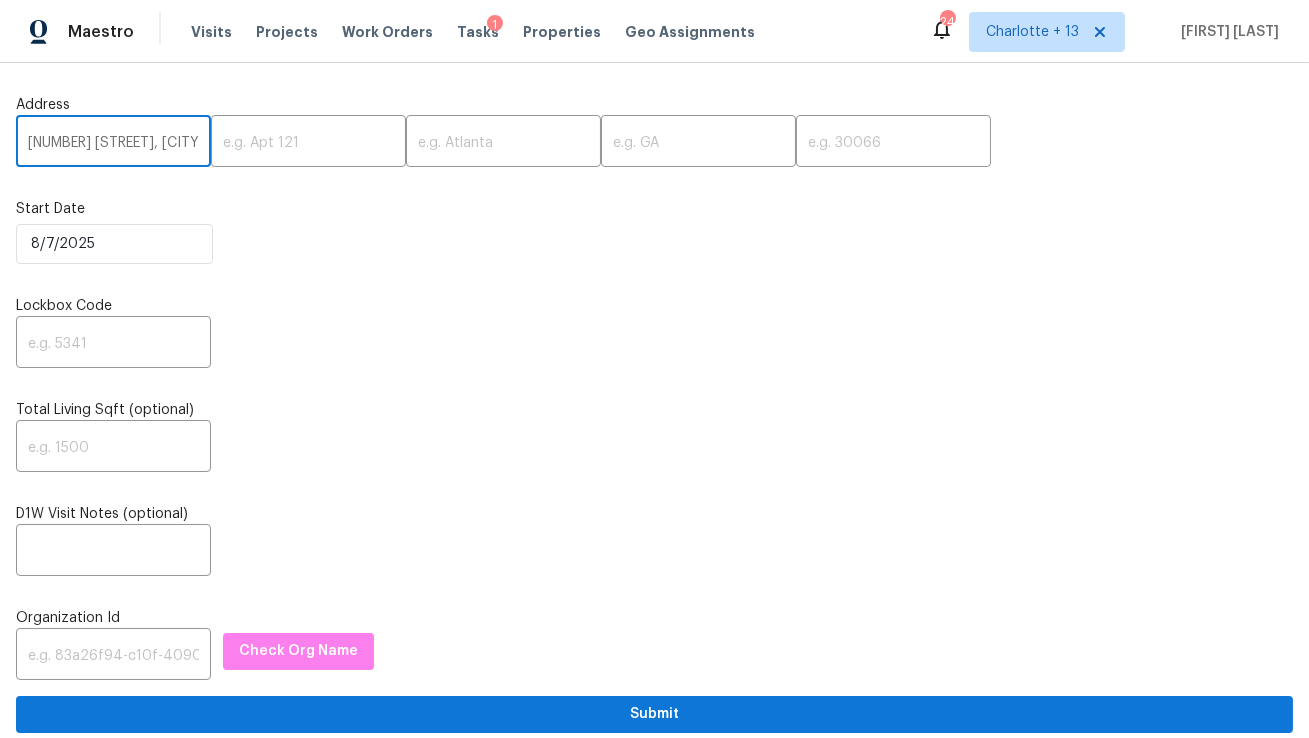 scroll, scrollTop: 0, scrollLeft: 142, axis: horizontal 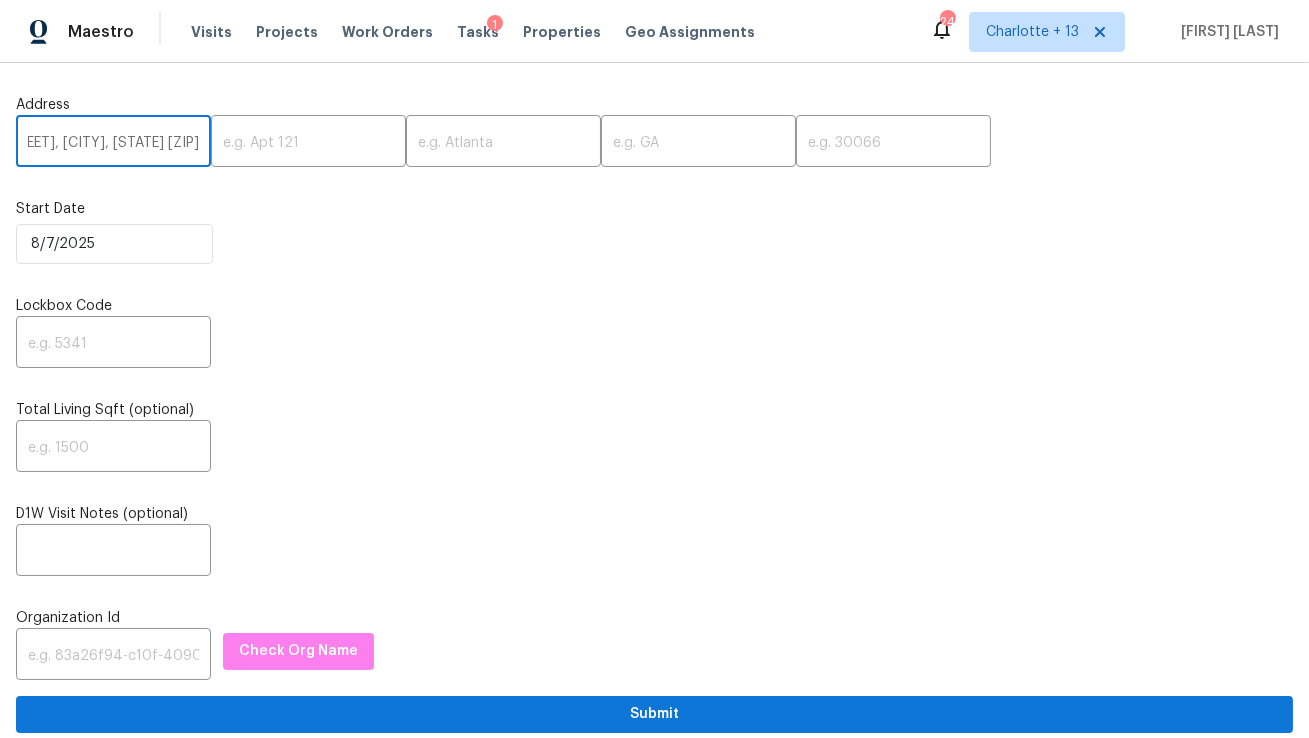 click on "[NUMBER] [STREET], [CITY], [STATE] [ZIP]" at bounding box center (113, 143) 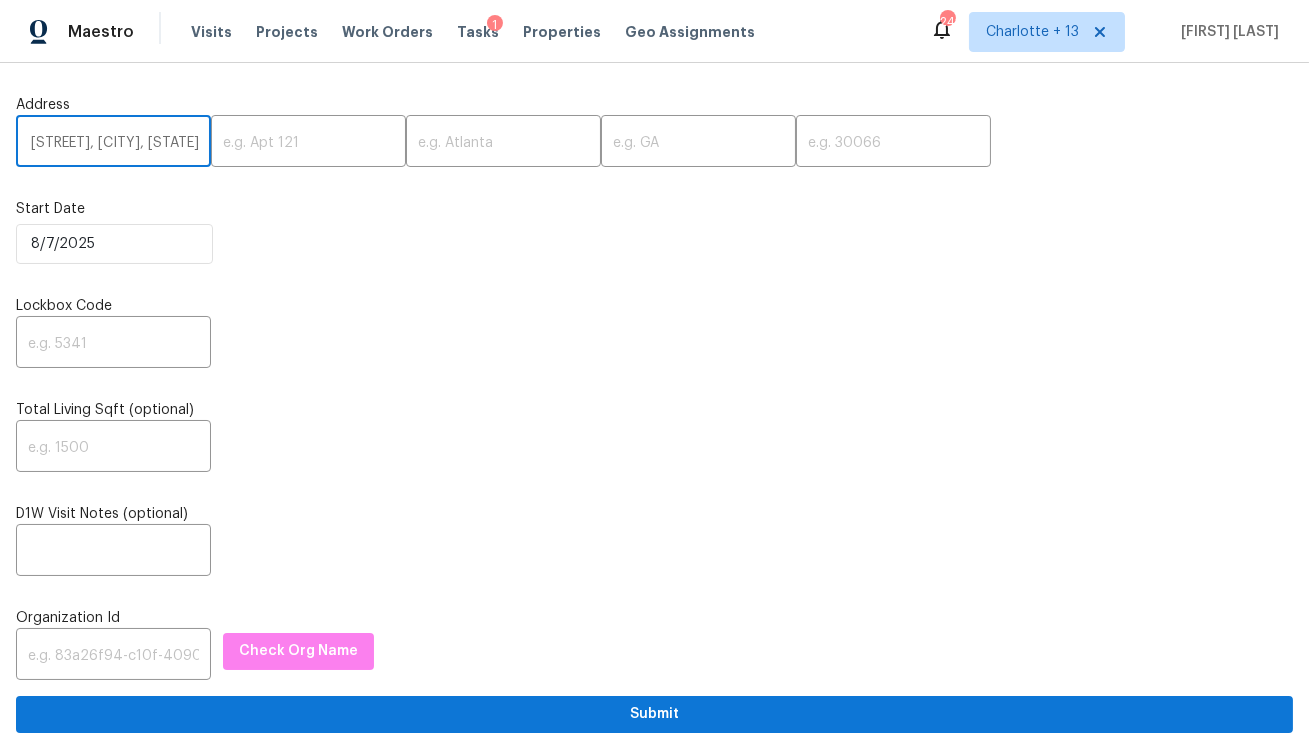 scroll, scrollTop: 0, scrollLeft: 97, axis: horizontal 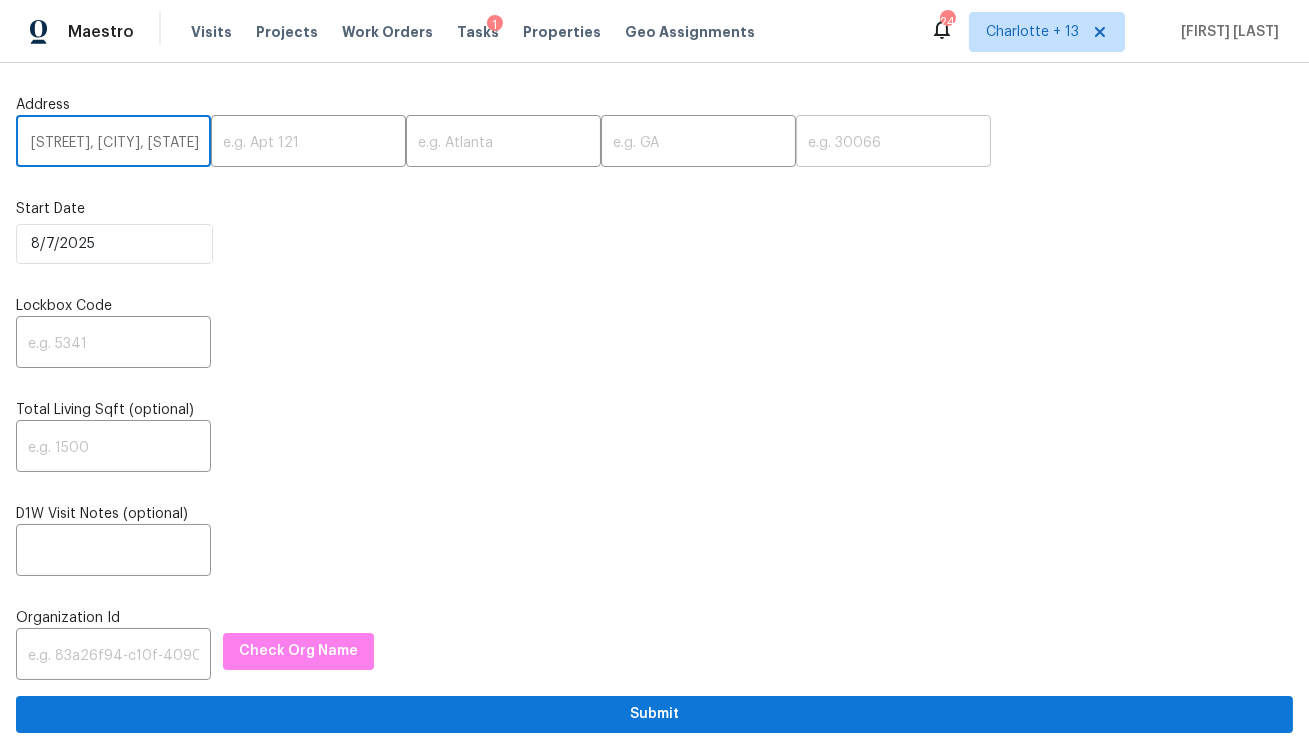 type on "[NUMBER] [STREET], [CITY], [STATE]" 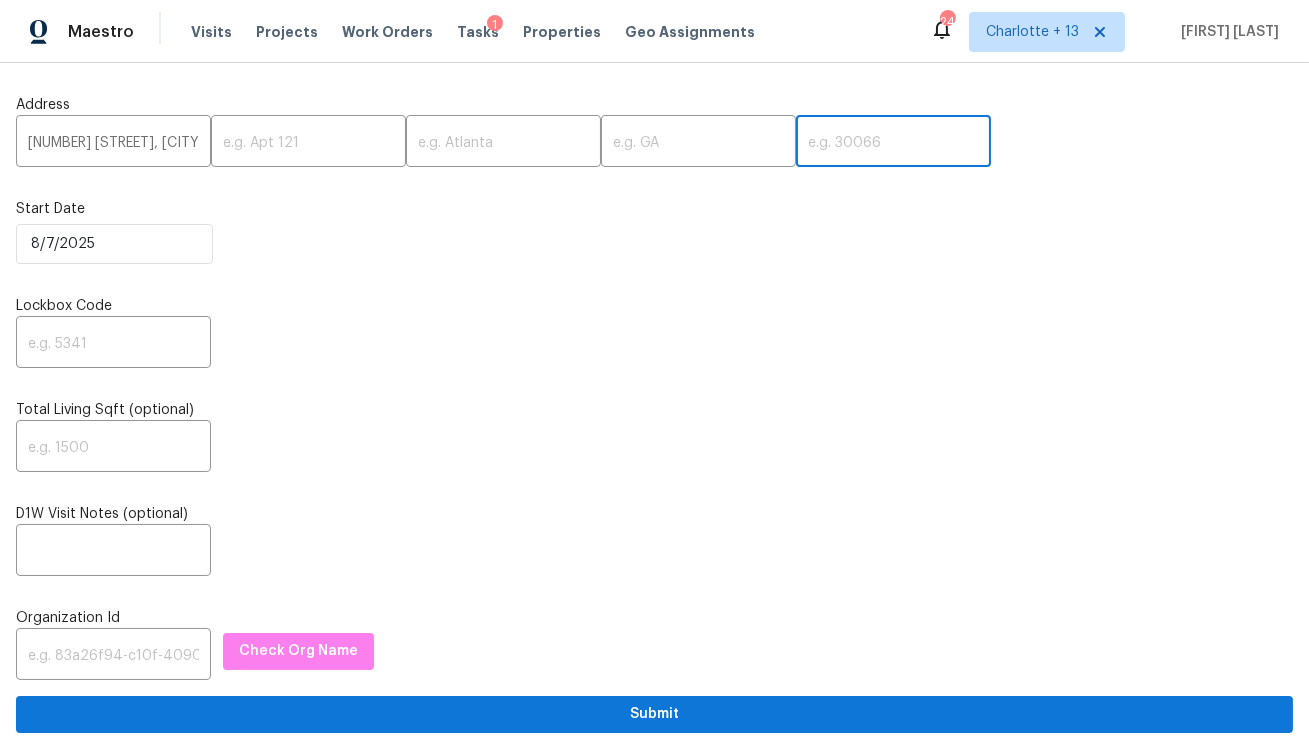 paste on "34637" 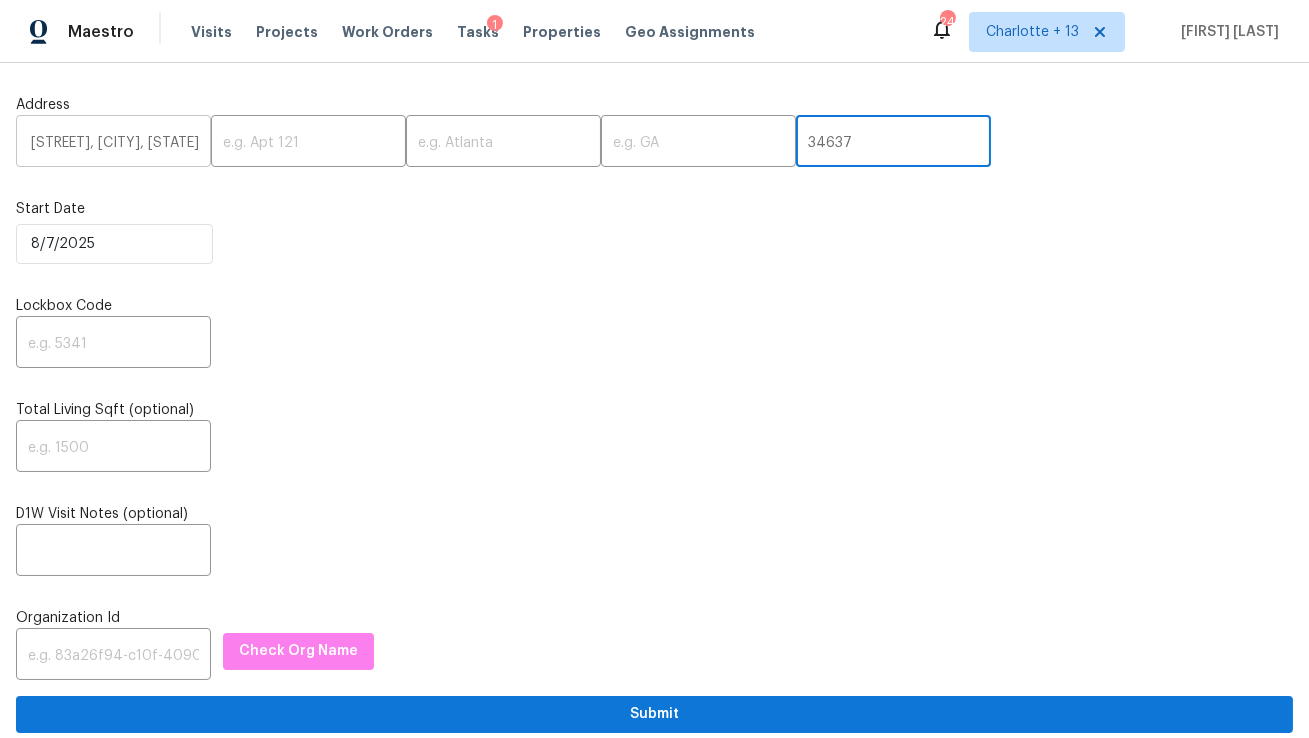 scroll, scrollTop: 0, scrollLeft: 97, axis: horizontal 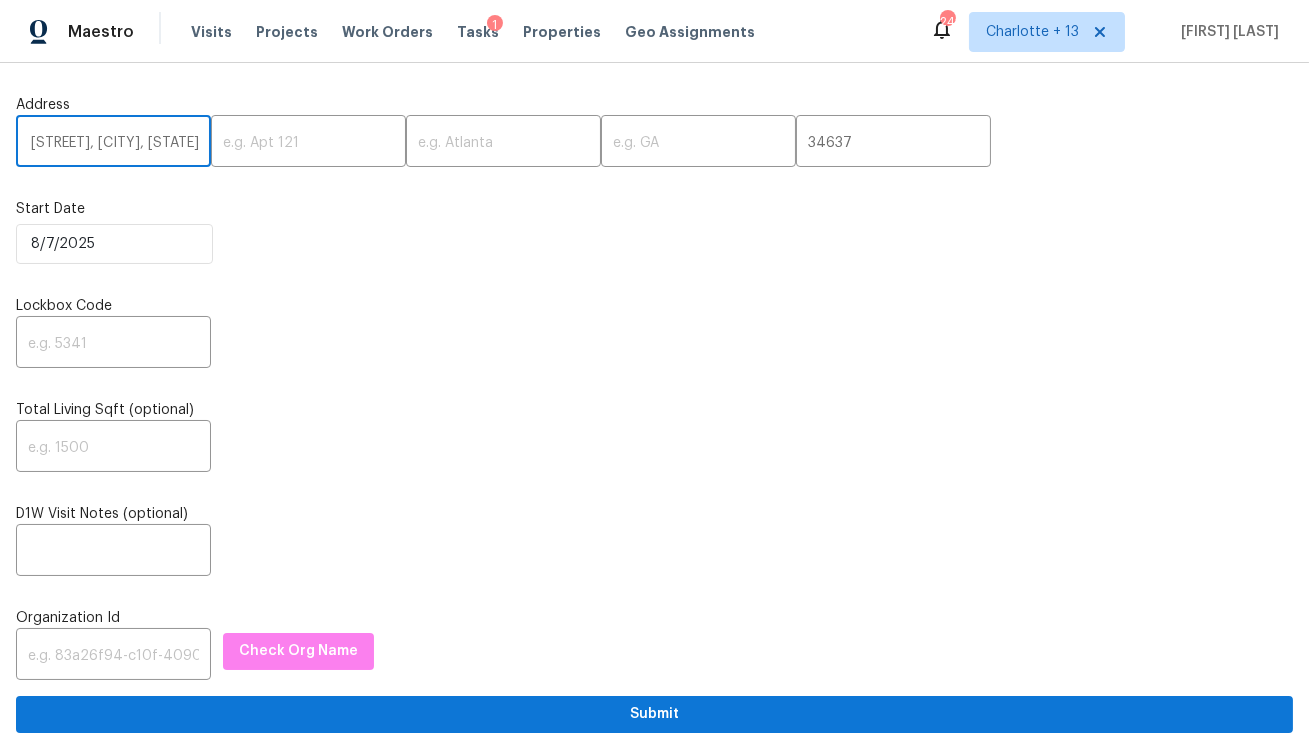 drag, startPoint x: 68, startPoint y: 141, endPoint x: 154, endPoint y: 144, distance: 86.05231 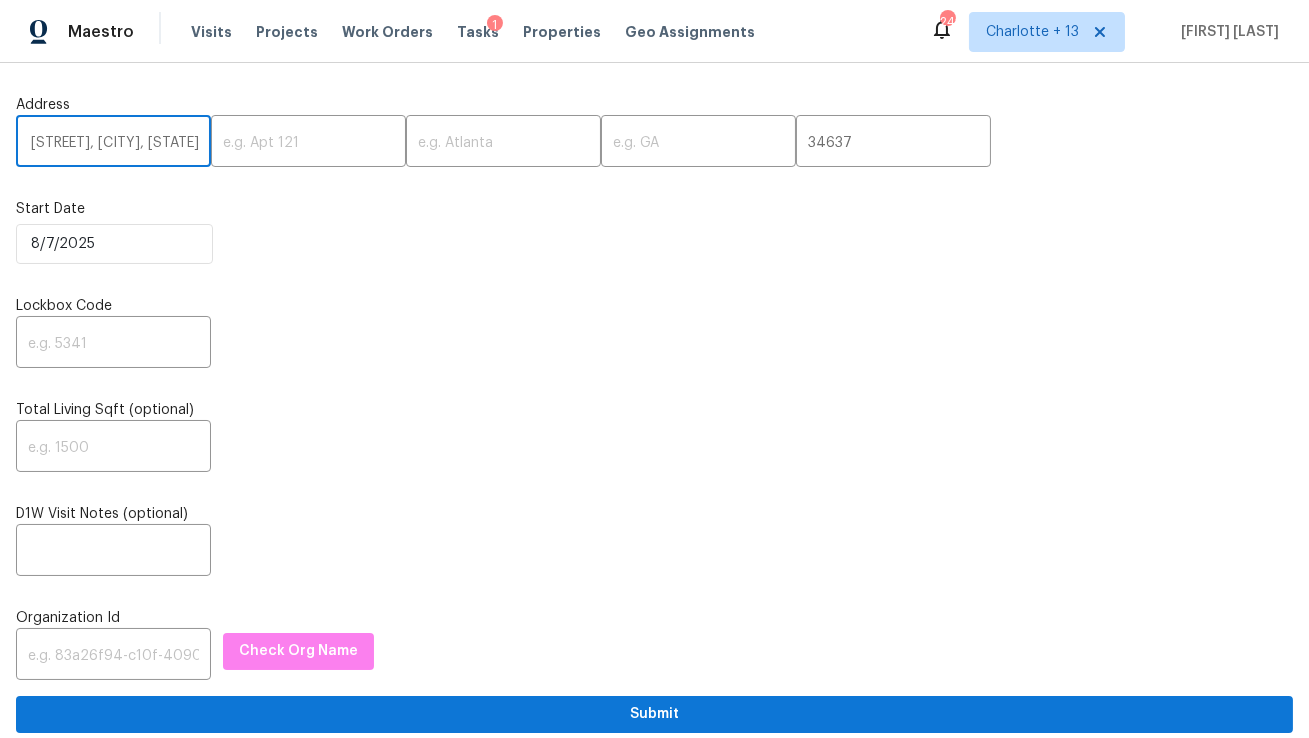 click on "[NUMBER] [STREET], [CITY], [STATE]" at bounding box center [113, 143] 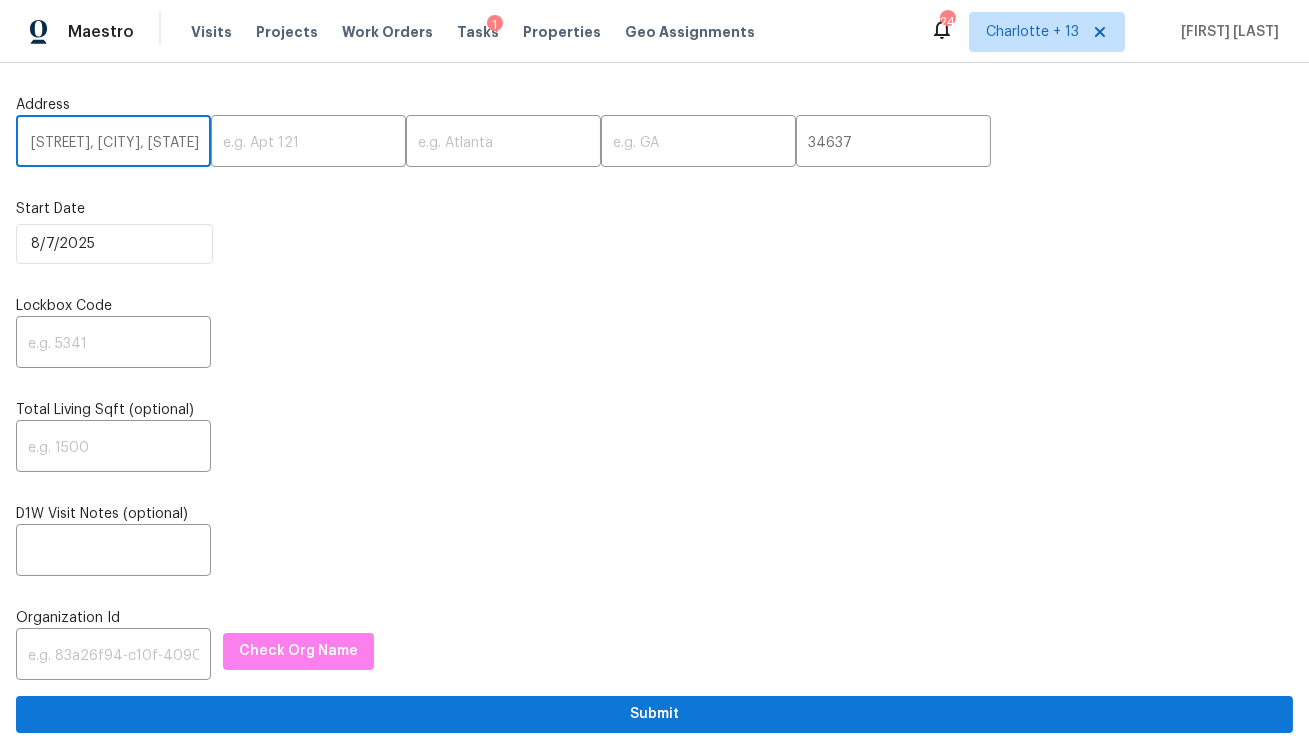 scroll, scrollTop: 0, scrollLeft: 10, axis: horizontal 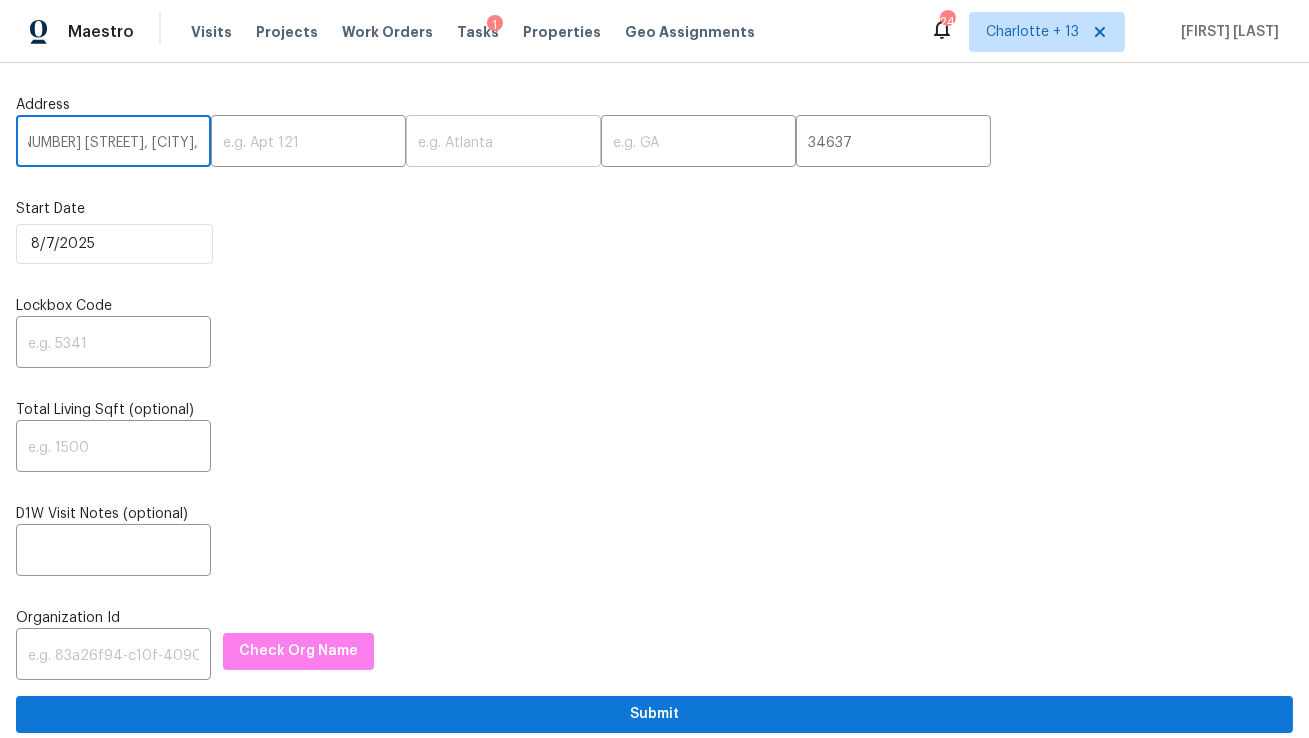 type on "[NUMBER] [STREET], [CITY], [STATE]" 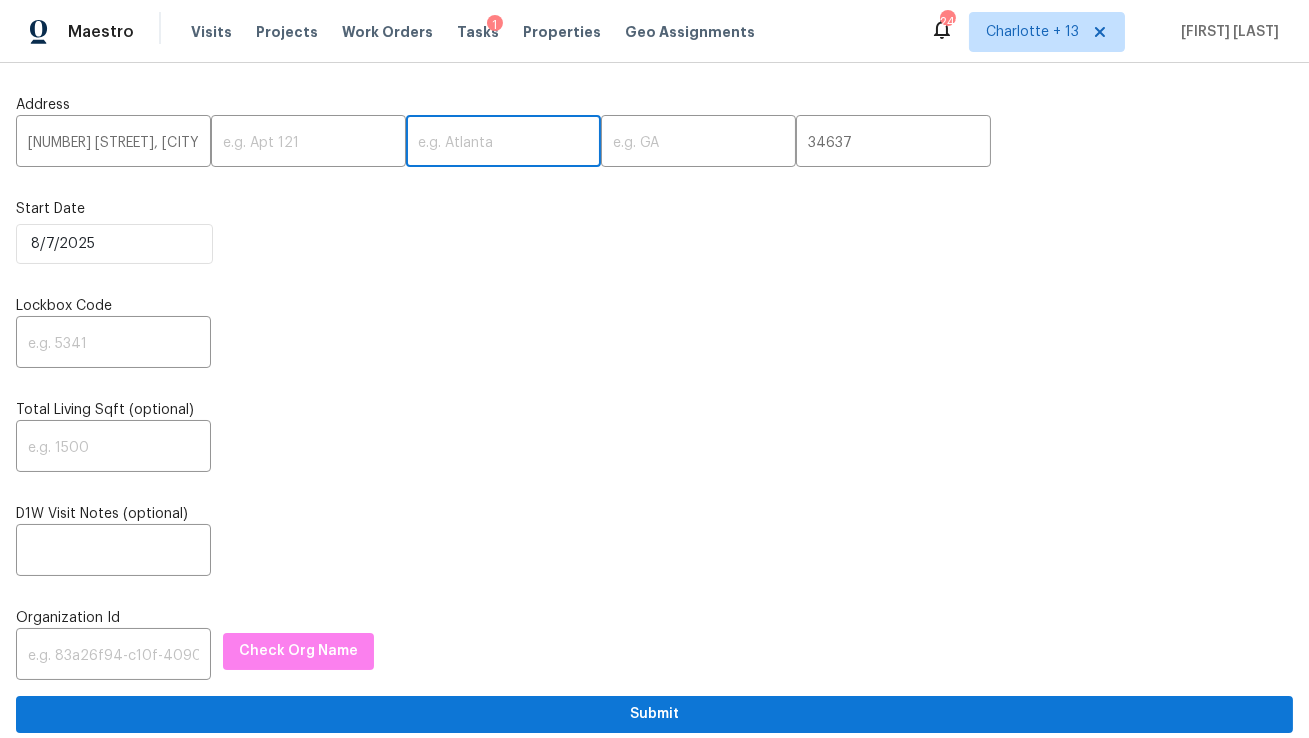 paste on "Land O Lakes" 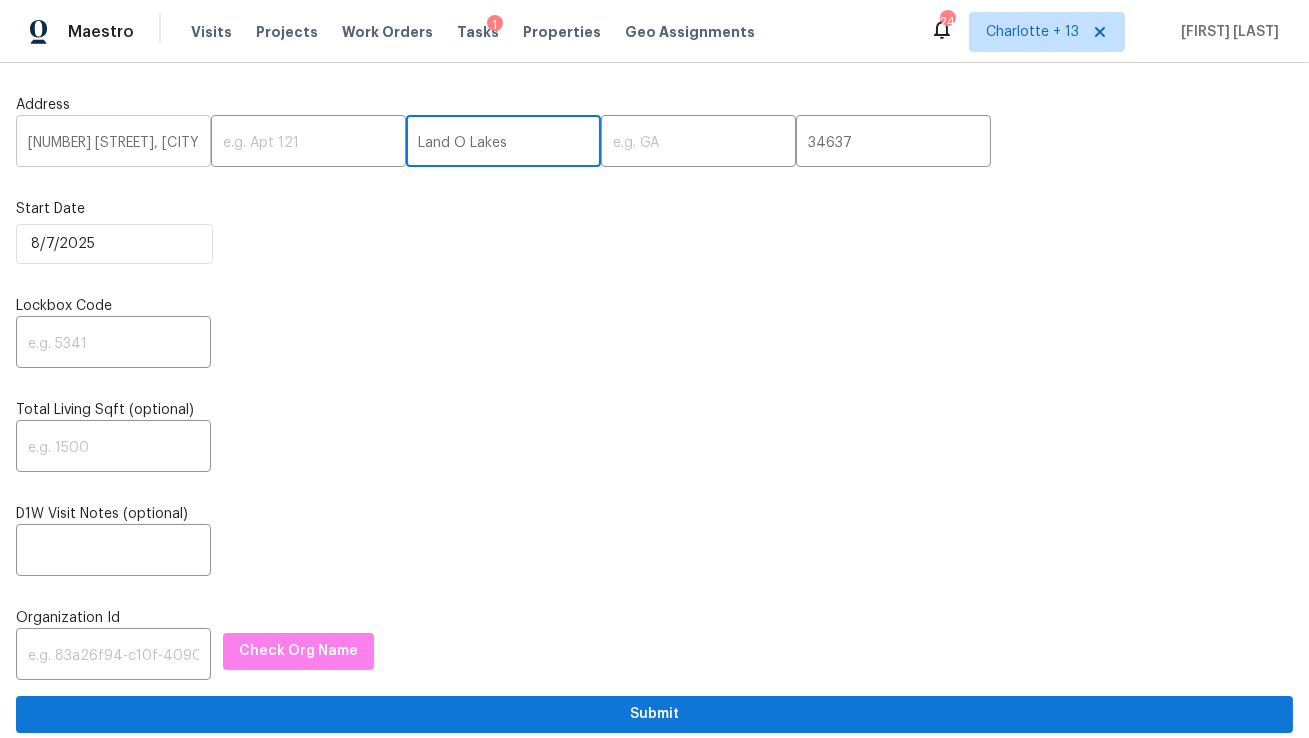 scroll, scrollTop: 0, scrollLeft: 0, axis: both 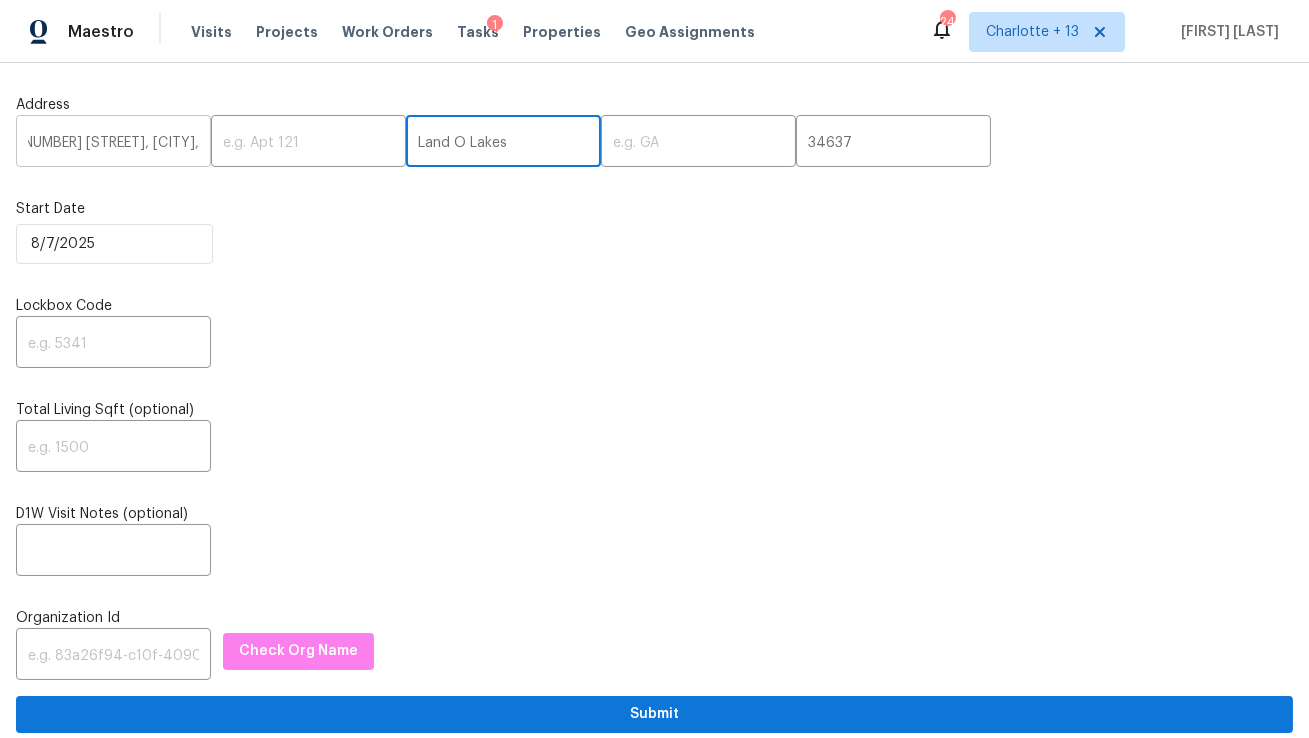 type on "Land O Lakes" 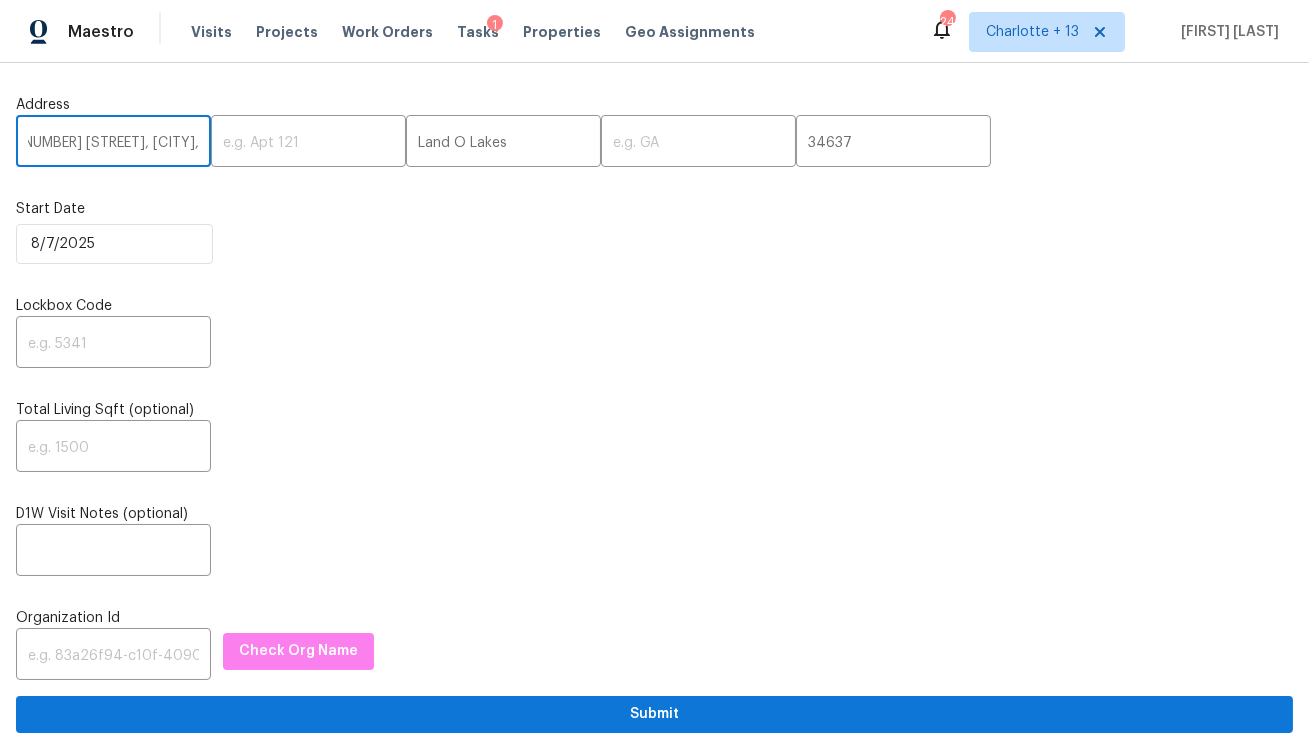 click on "[NUMBER] [STREET], [CITY], [STATE]" at bounding box center (113, 143) 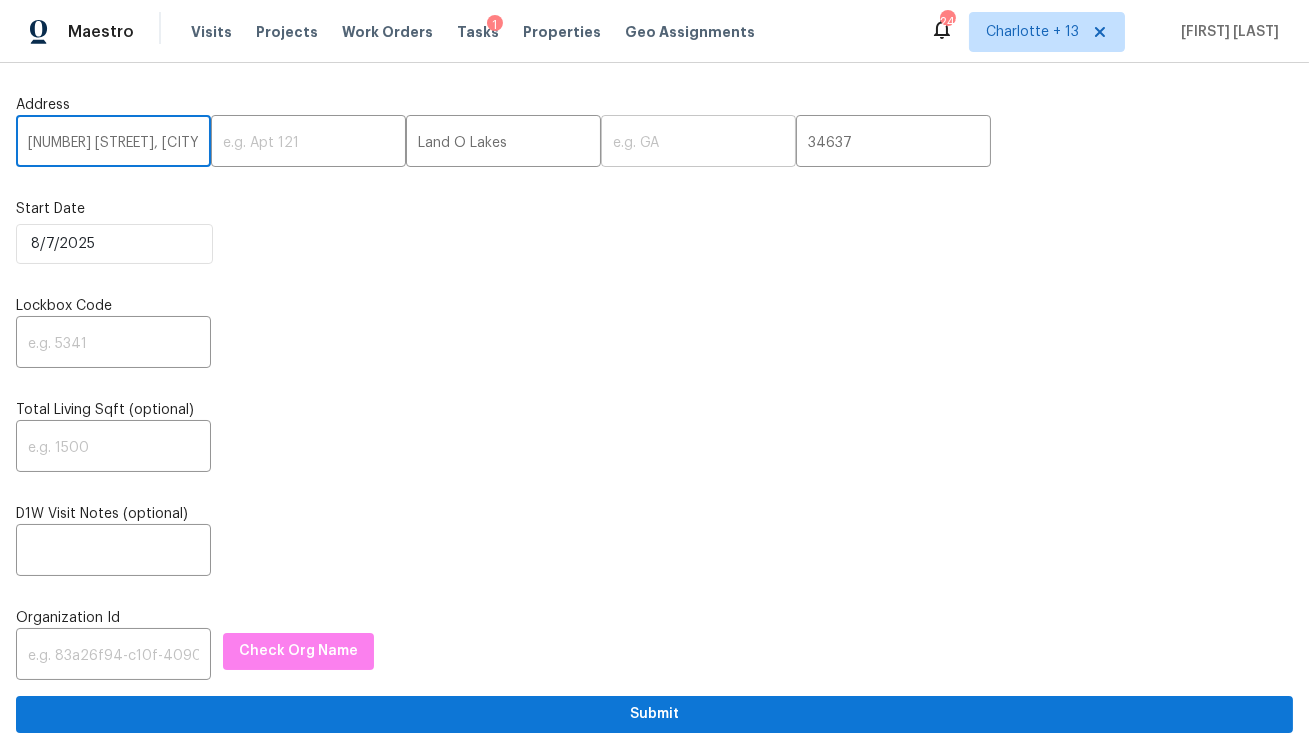 type on "[NUMBER] [STREET], [CITY], [STATE]" 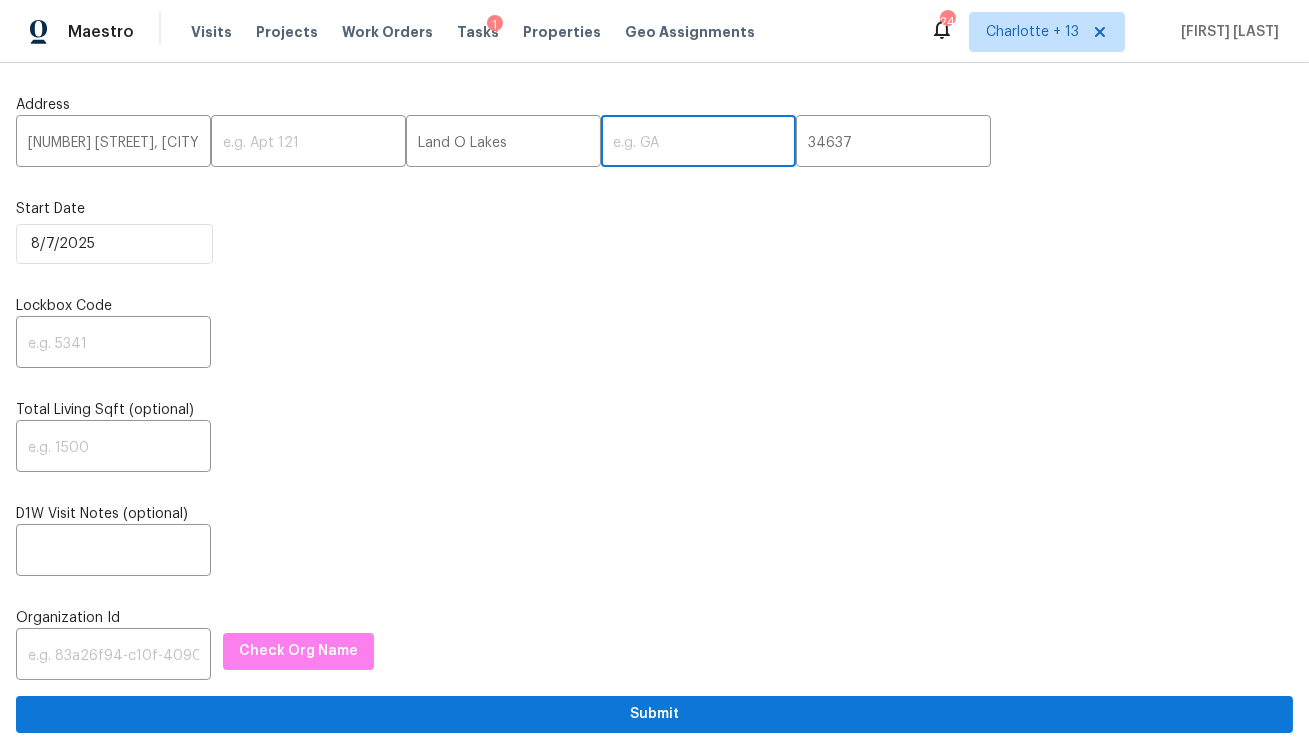 click at bounding box center (698, 143) 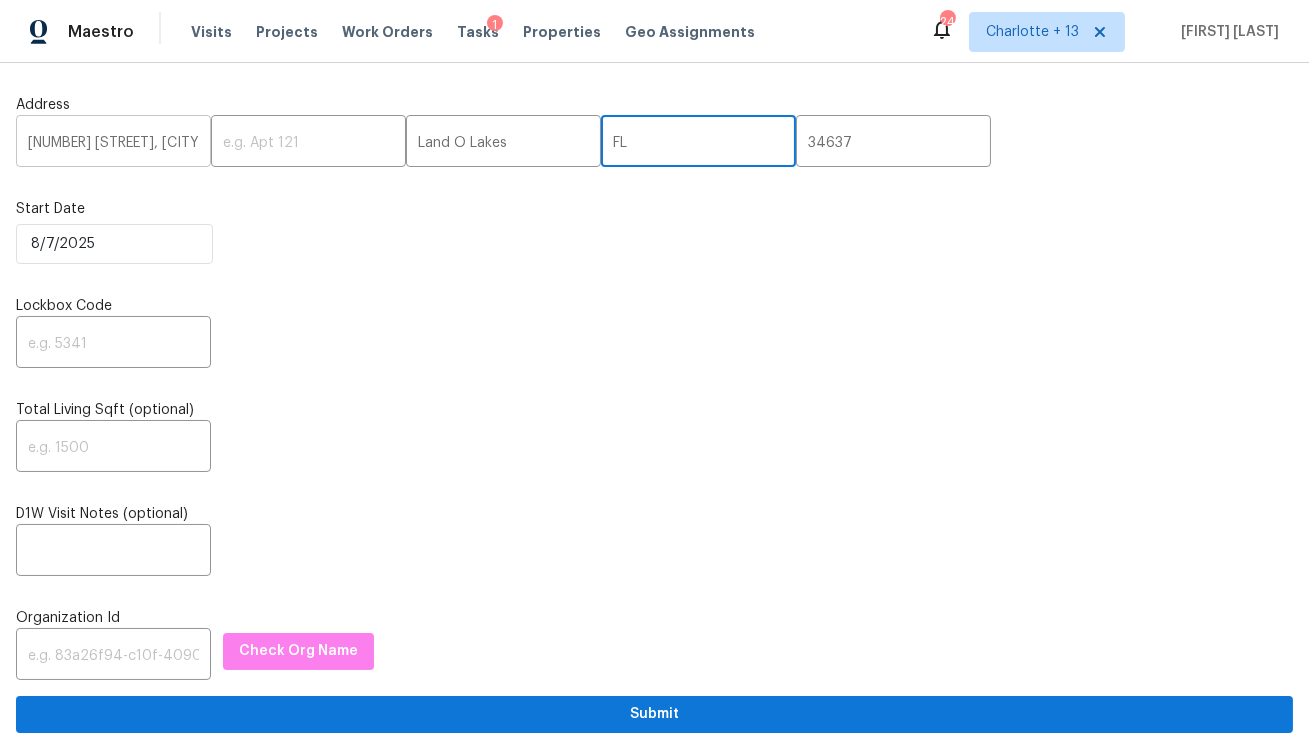 type on "FL" 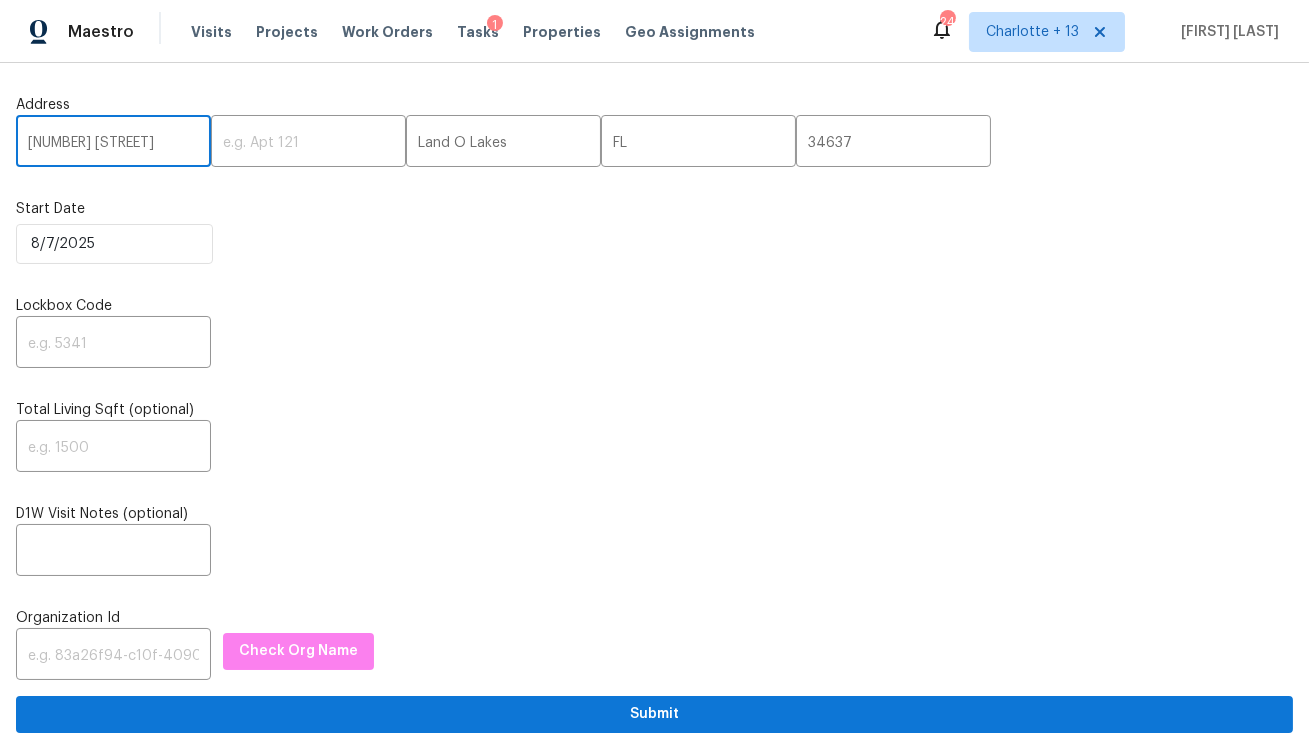 type on "[NUMBER] [STREET]" 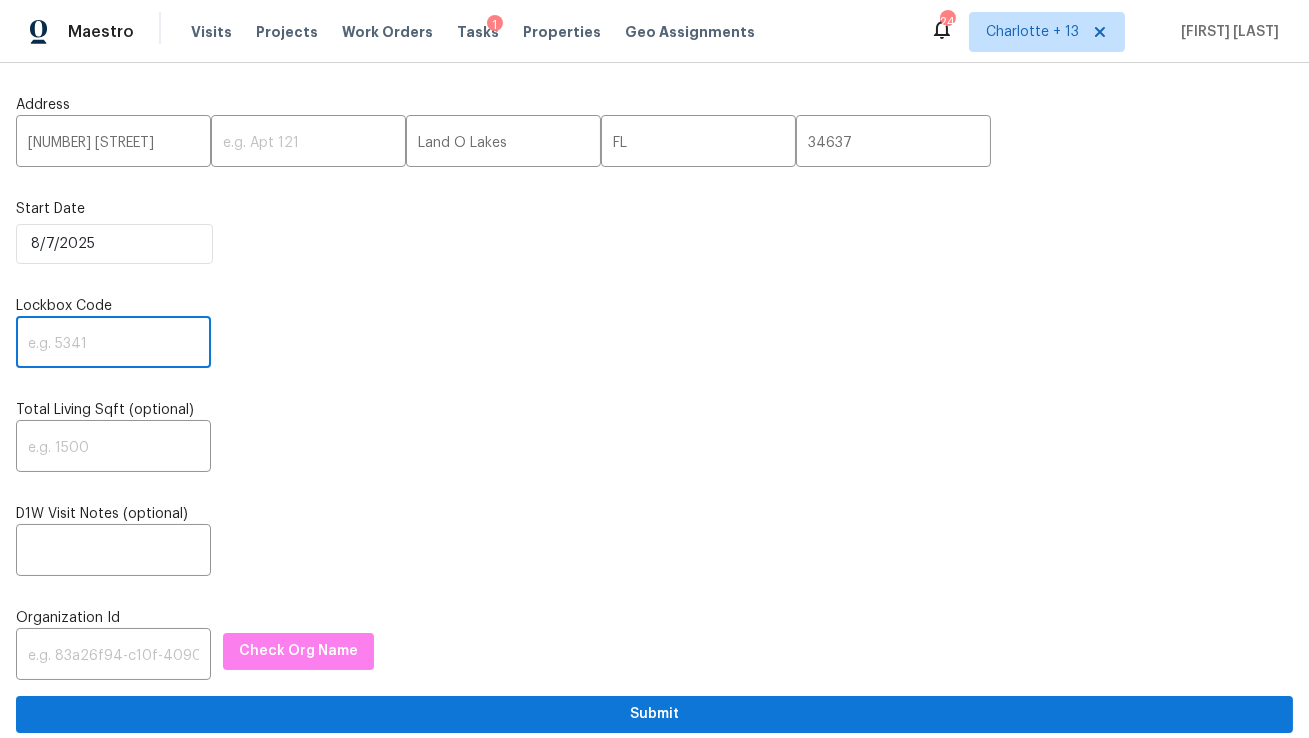 click at bounding box center (113, 344) 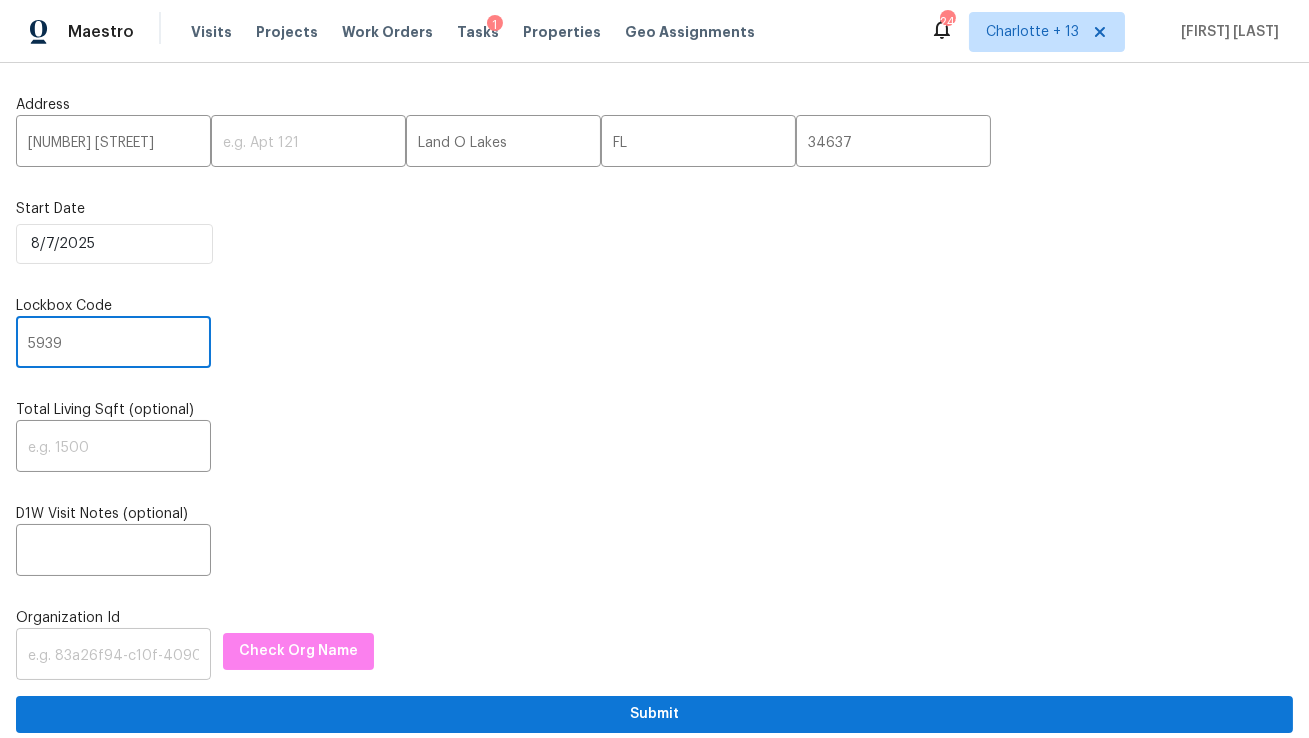 type on "5939" 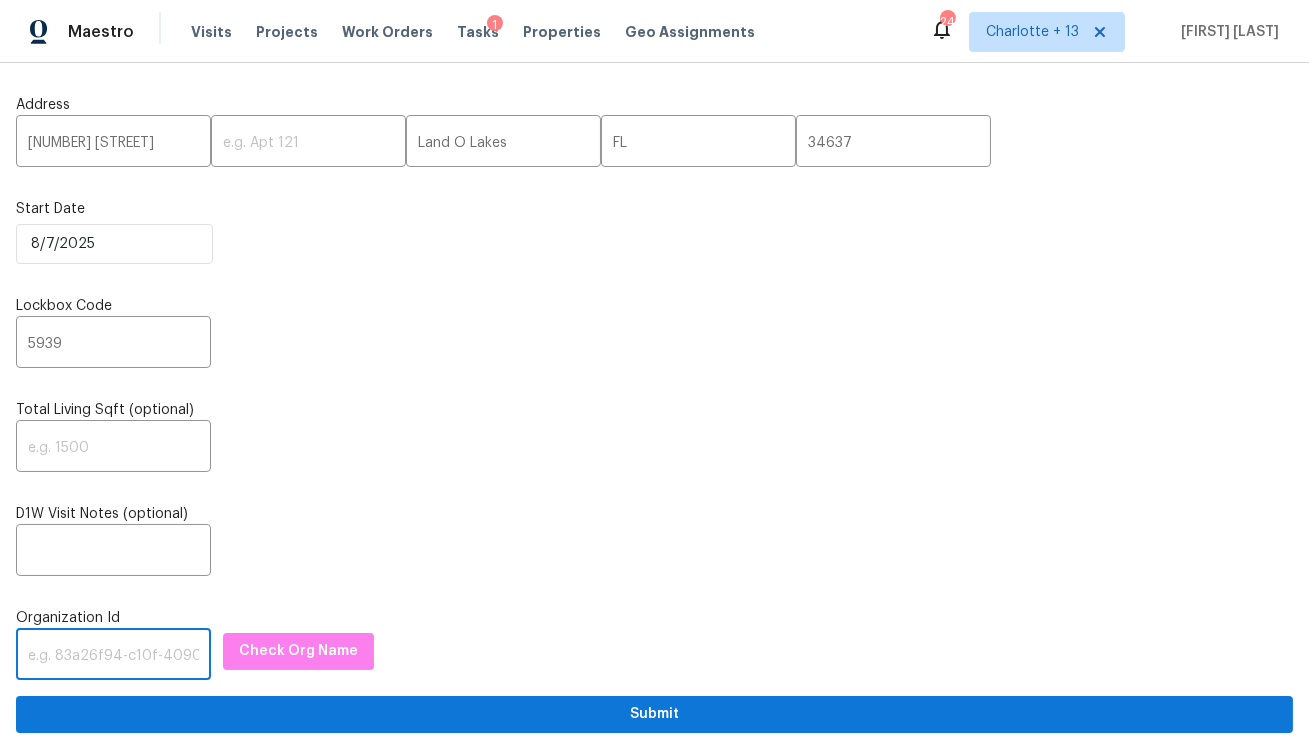 click at bounding box center [113, 656] 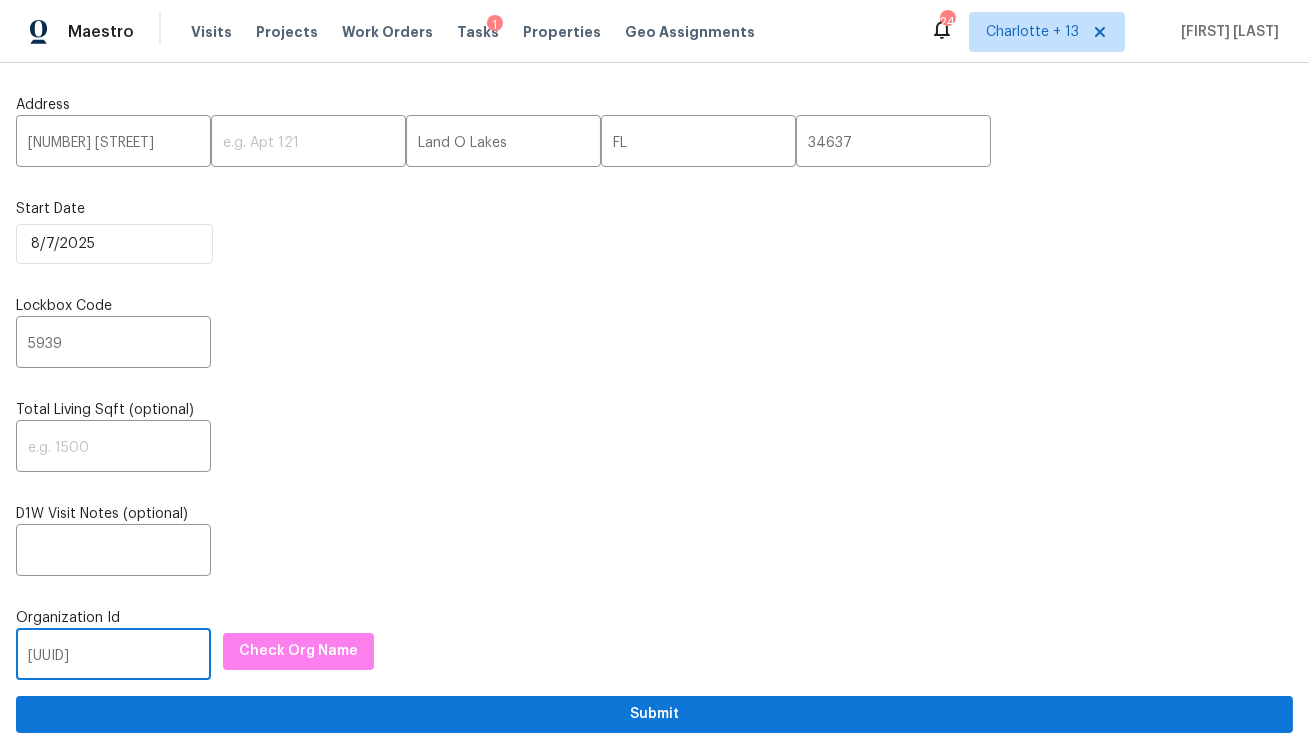 scroll, scrollTop: 0, scrollLeft: 118, axis: horizontal 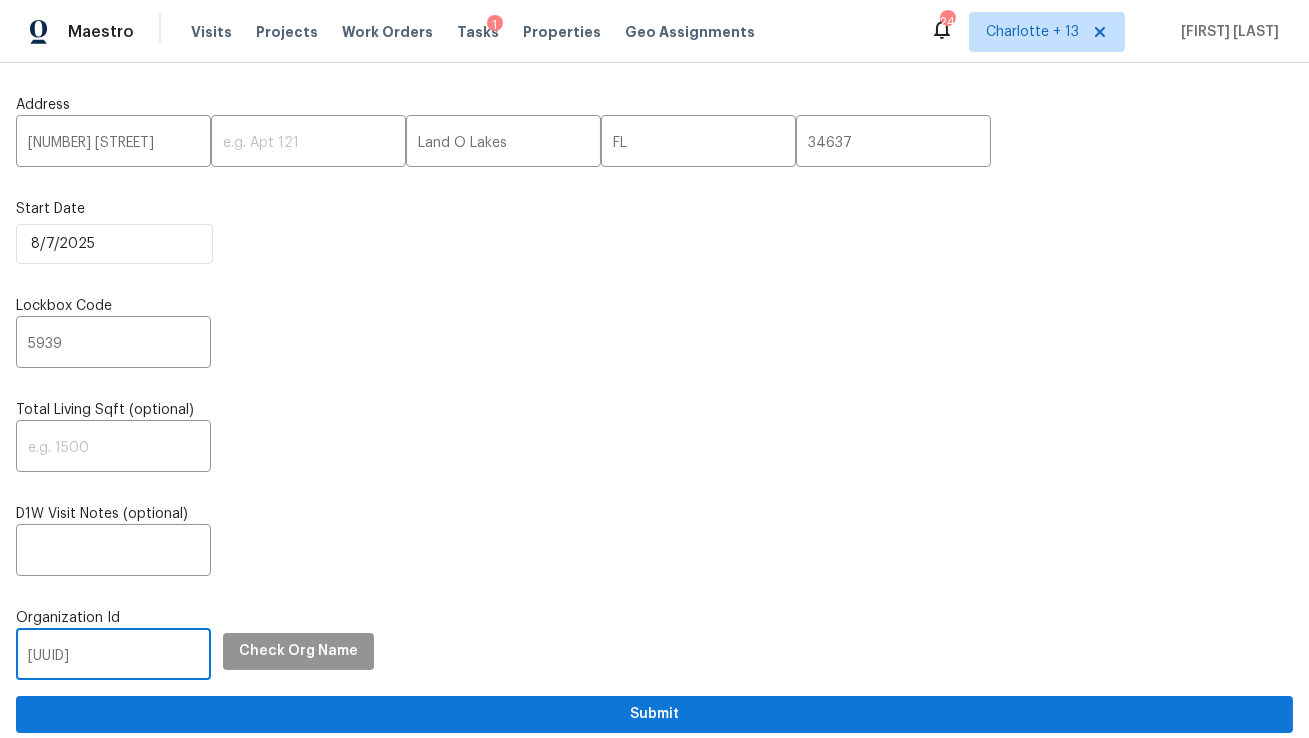 type on "[UUID]" 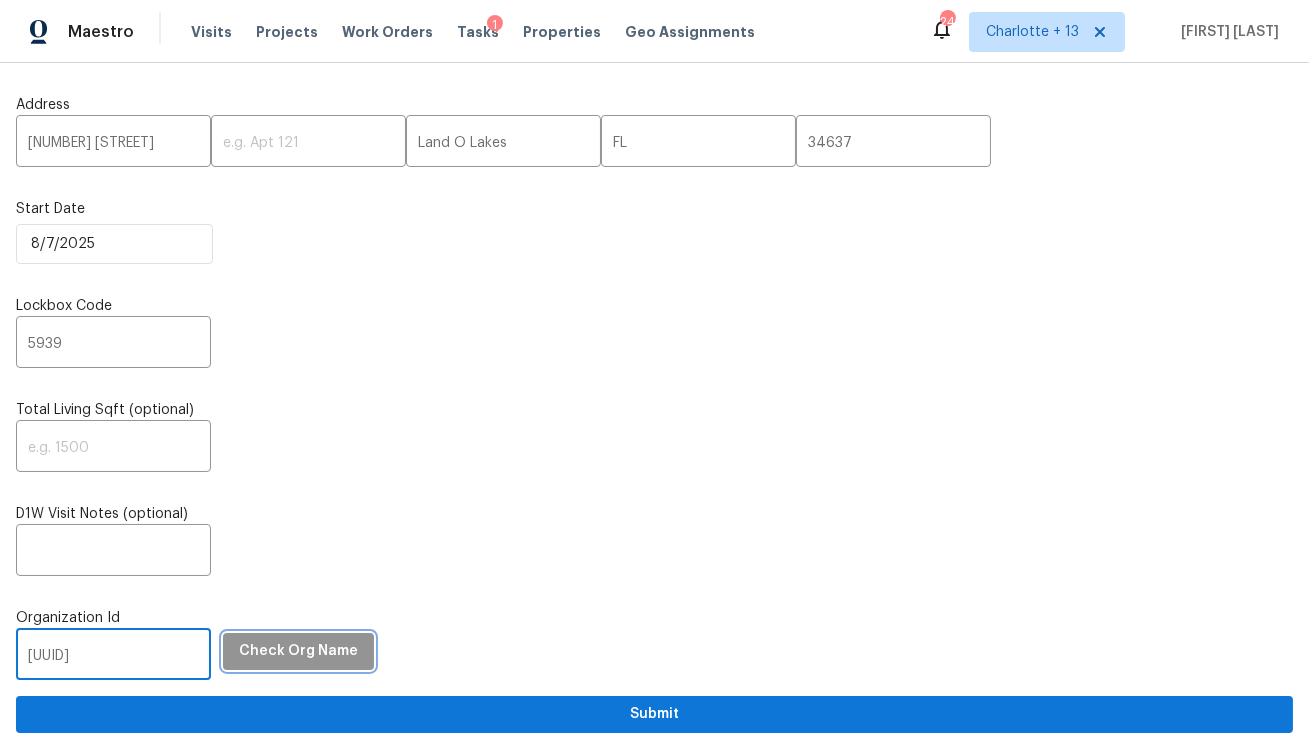 scroll, scrollTop: 0, scrollLeft: 0, axis: both 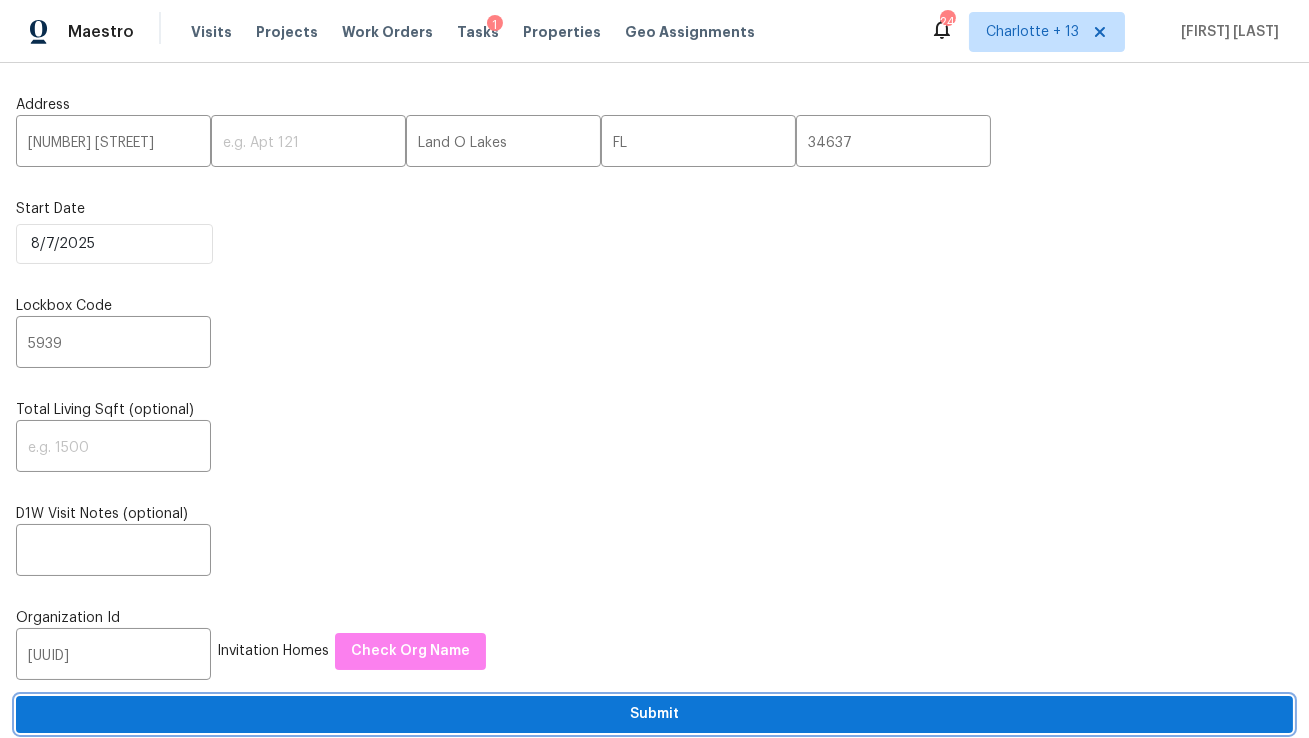 click on "Submit" at bounding box center [654, 714] 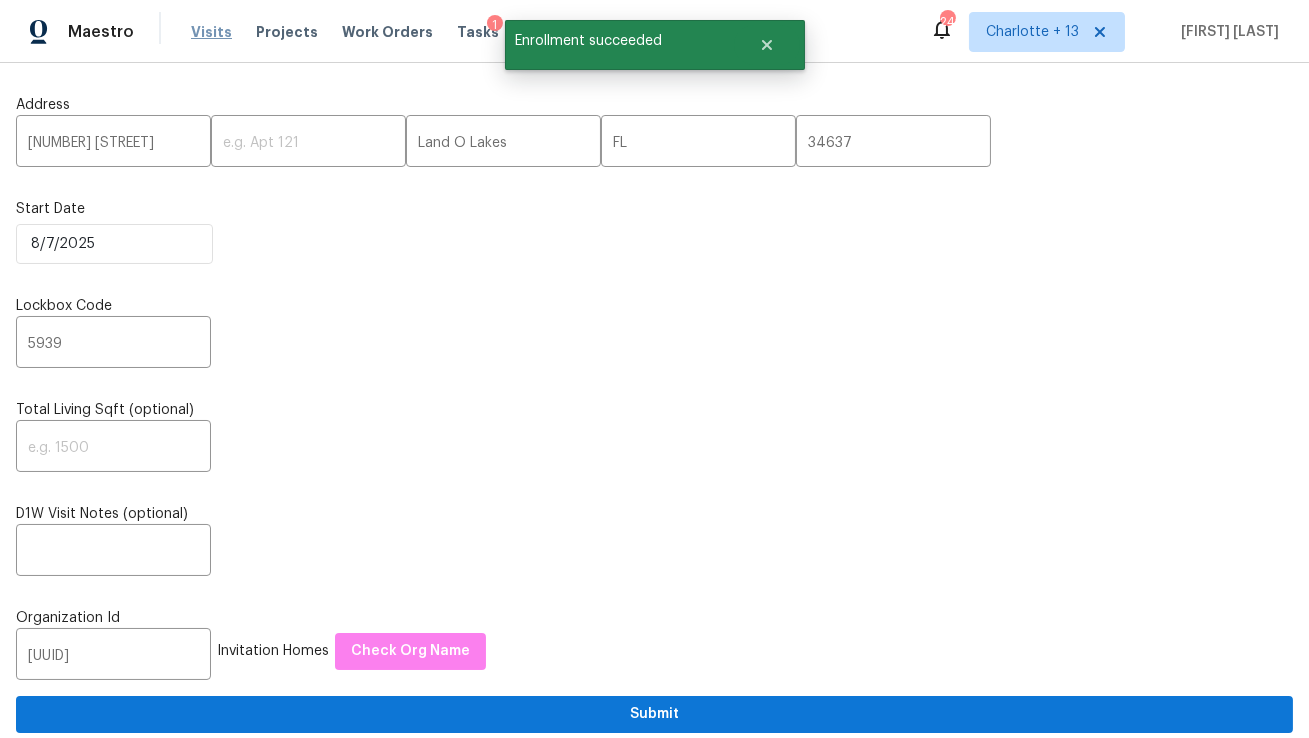 click on "Visits" at bounding box center (211, 32) 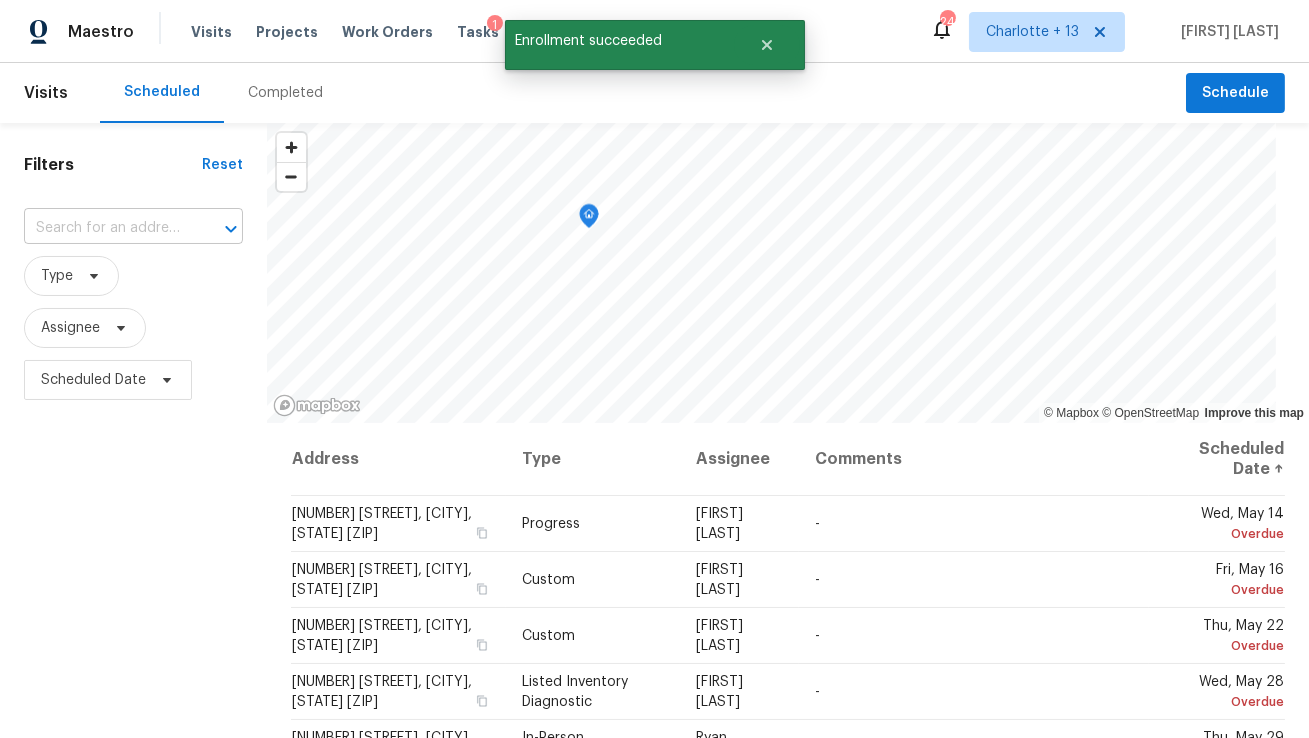 click at bounding box center [105, 228] 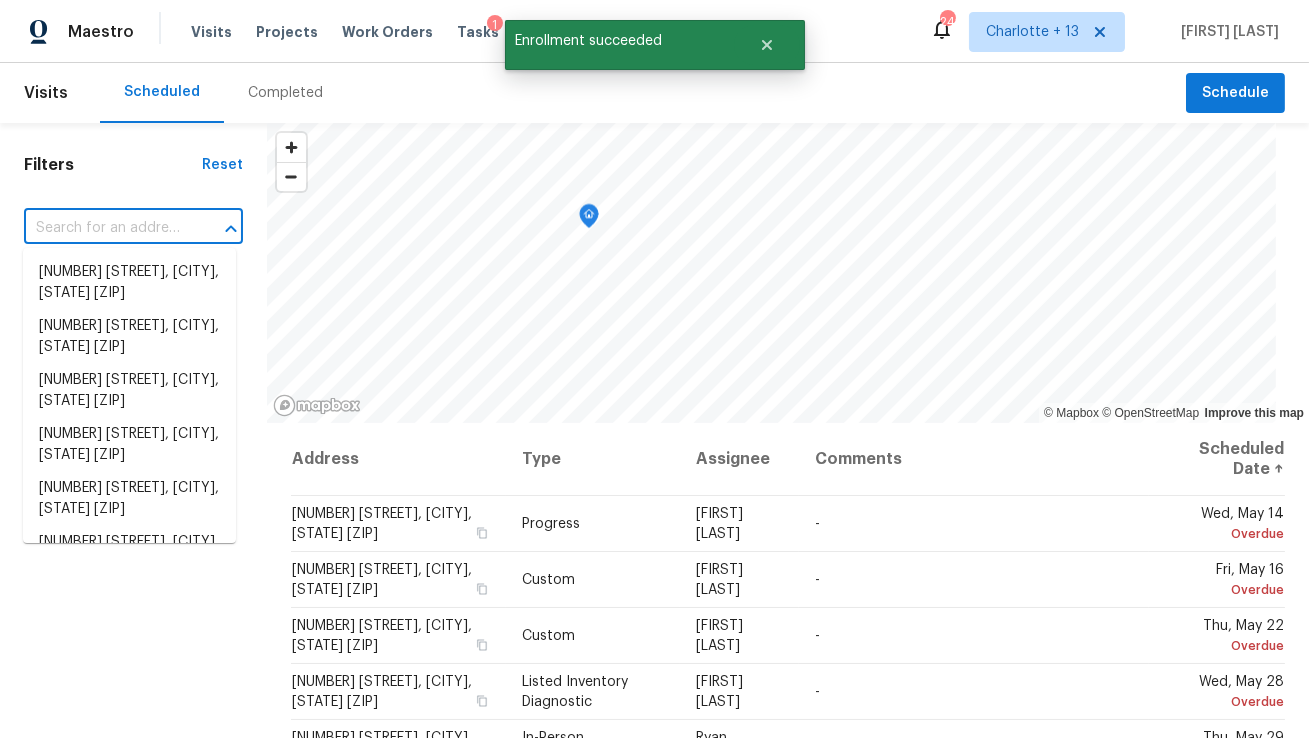 paste on "[UUID]" 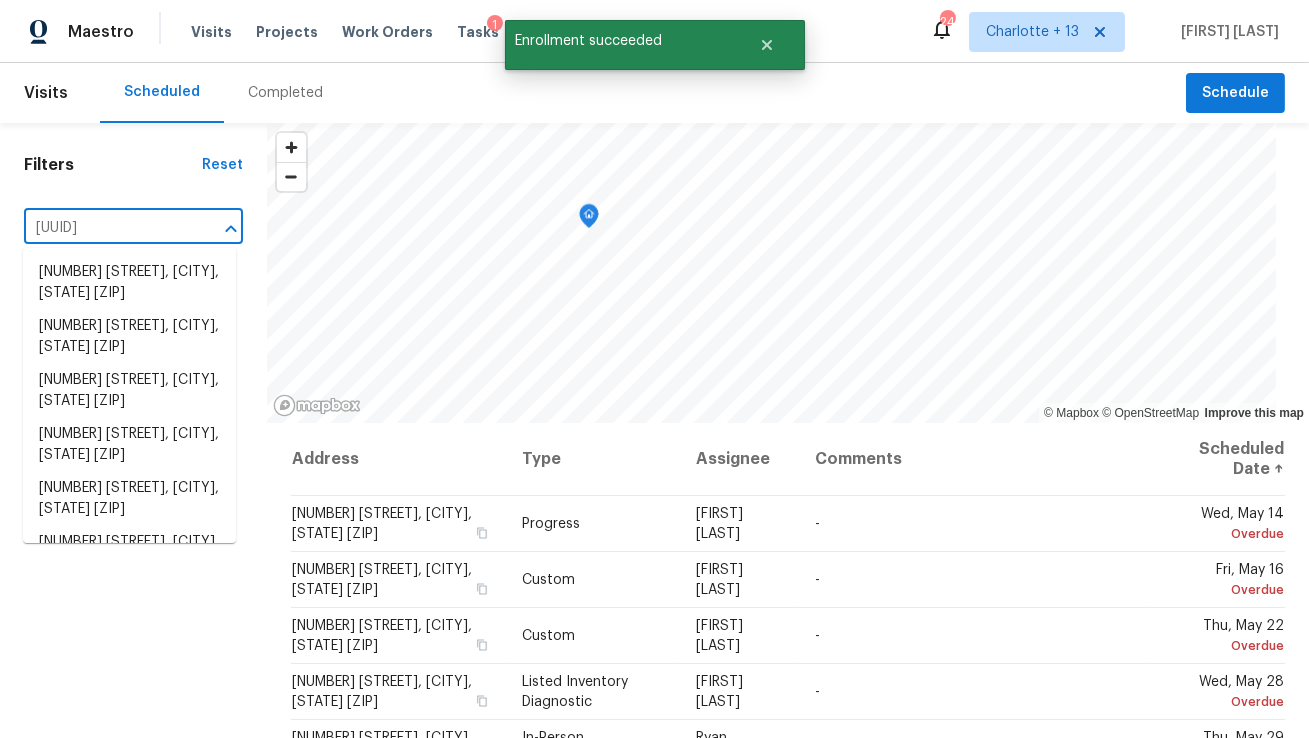 scroll, scrollTop: 0, scrollLeft: 125, axis: horizontal 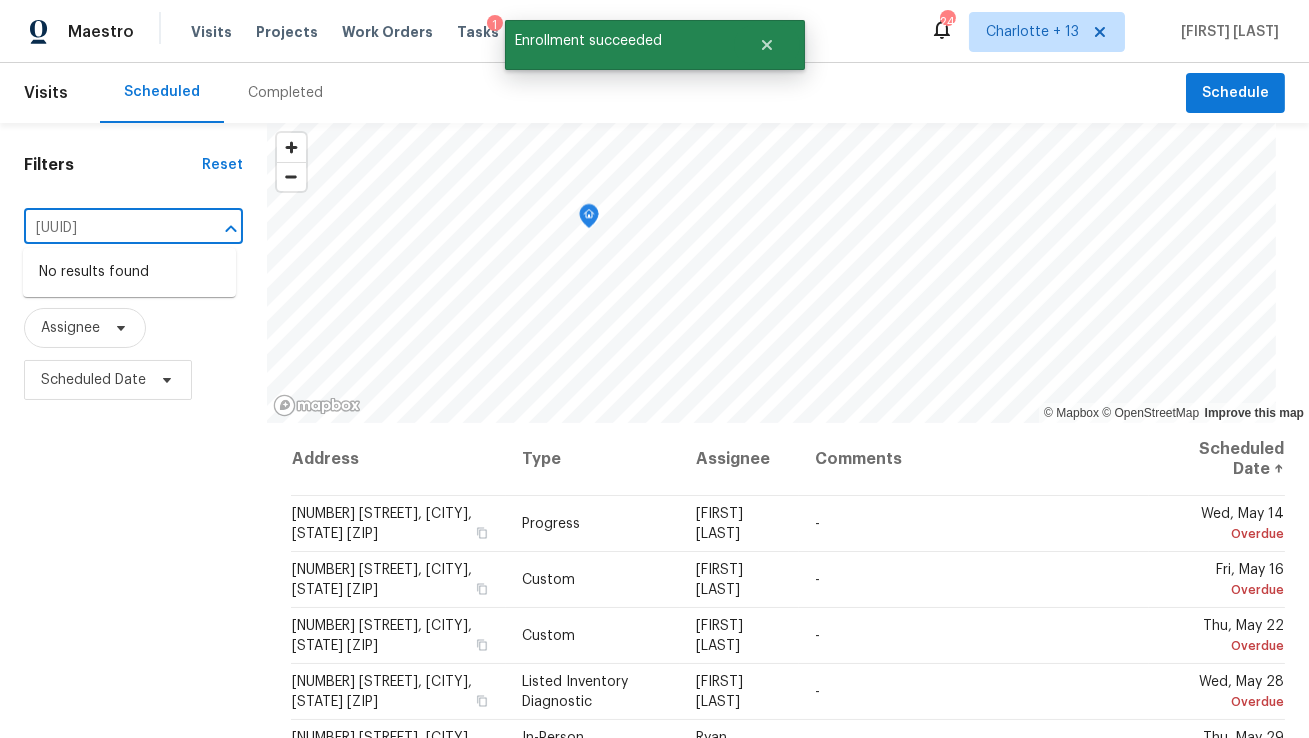 type 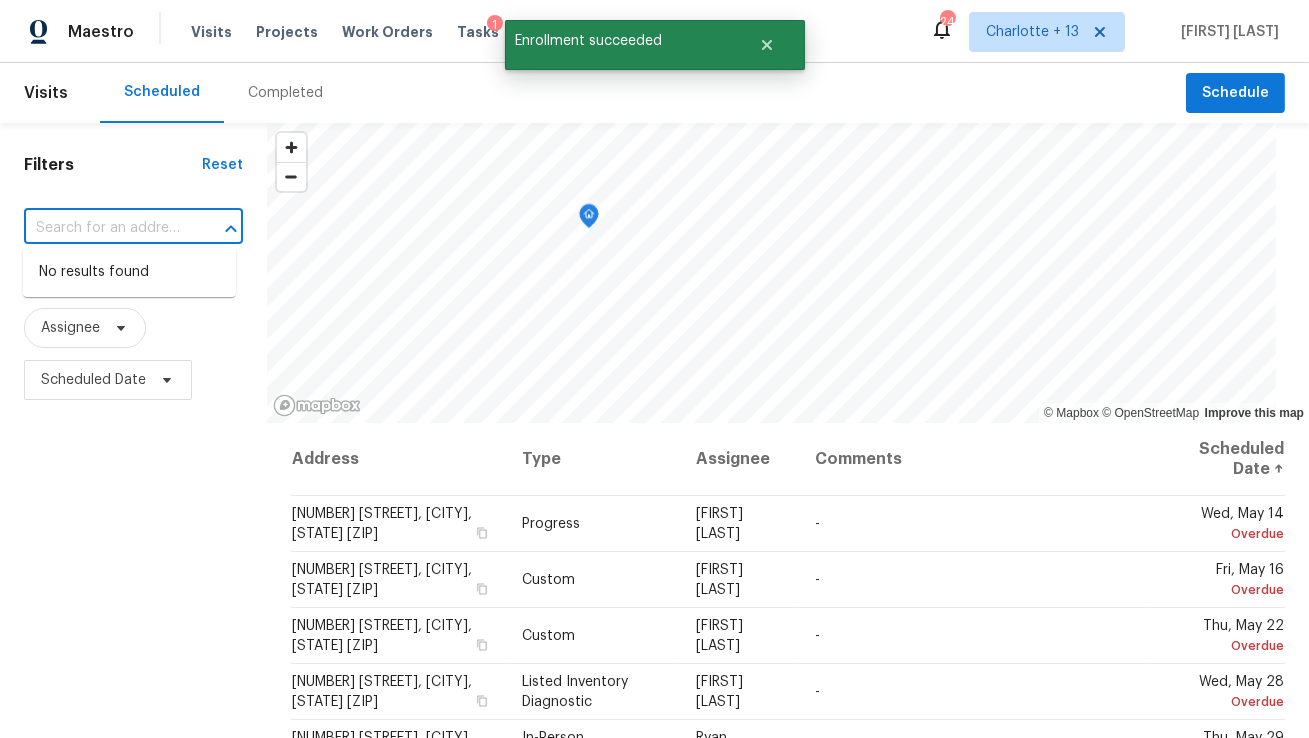 scroll, scrollTop: 0, scrollLeft: 0, axis: both 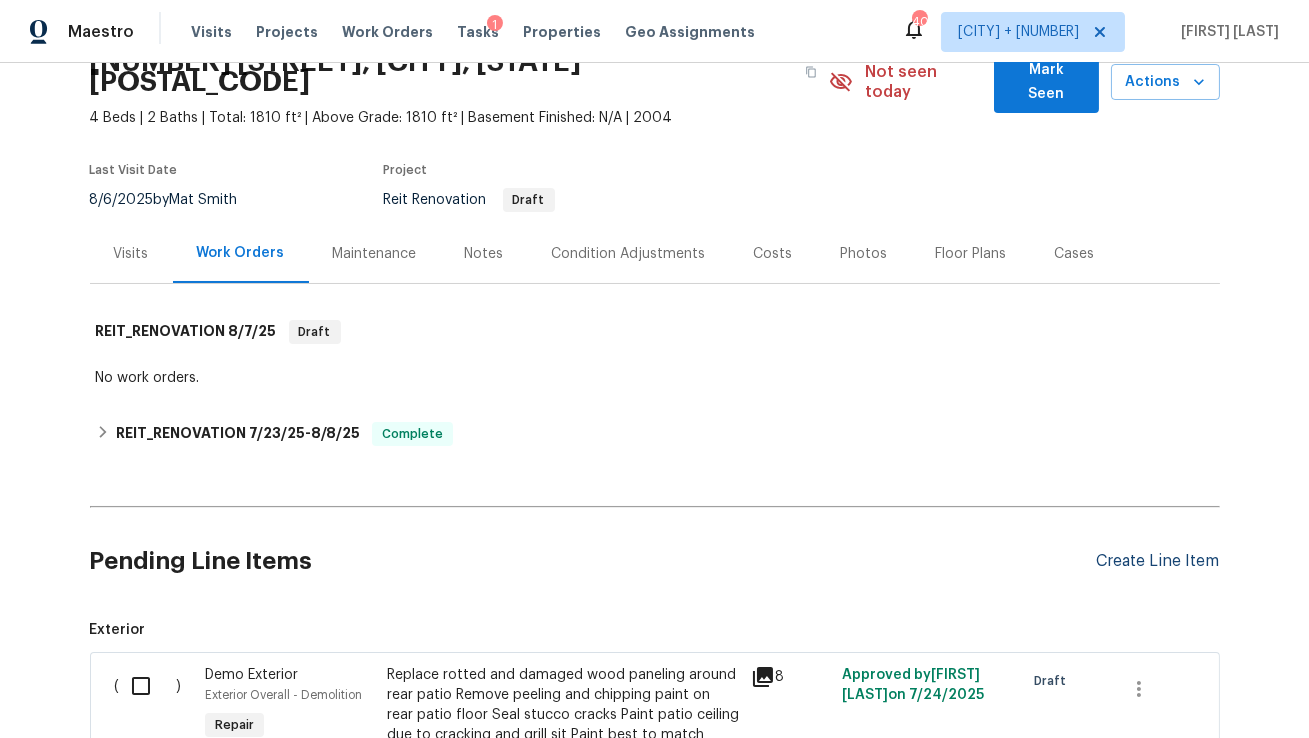 click on "Create Line Item" at bounding box center [1158, 561] 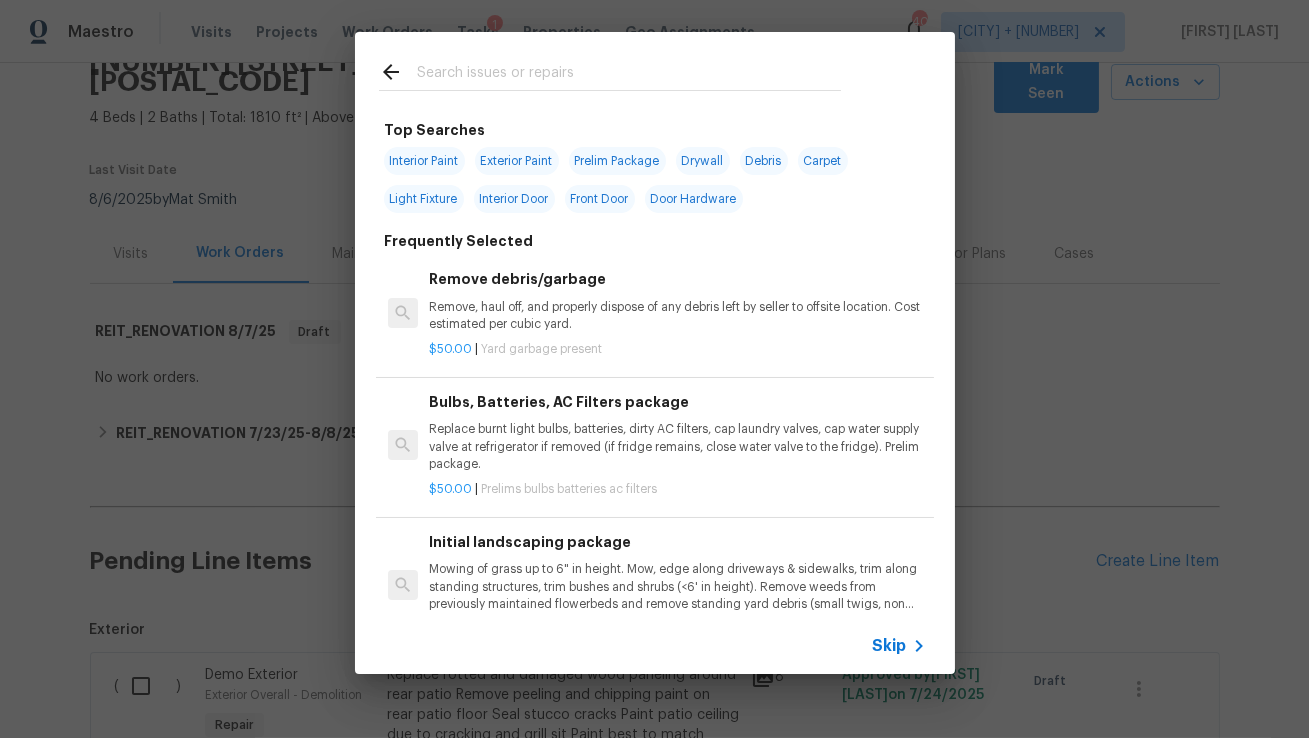 click at bounding box center [629, 75] 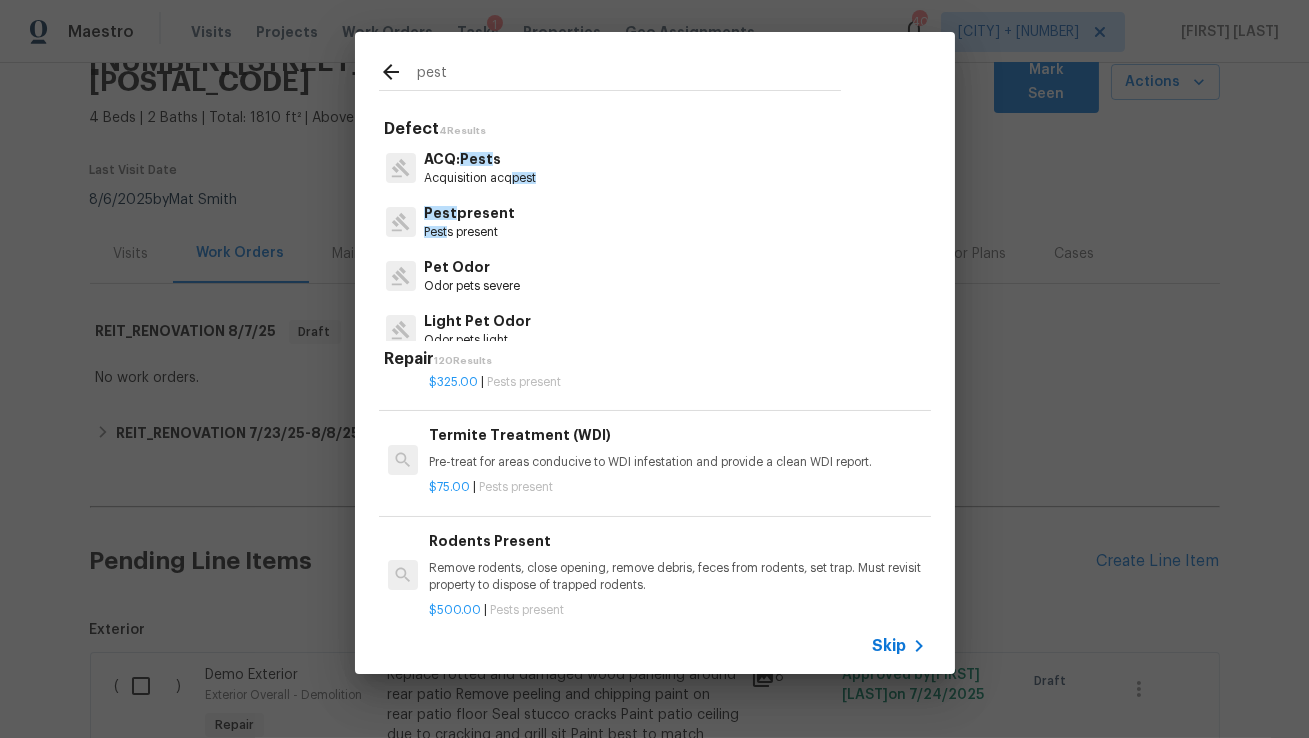 scroll, scrollTop: 526, scrollLeft: 0, axis: vertical 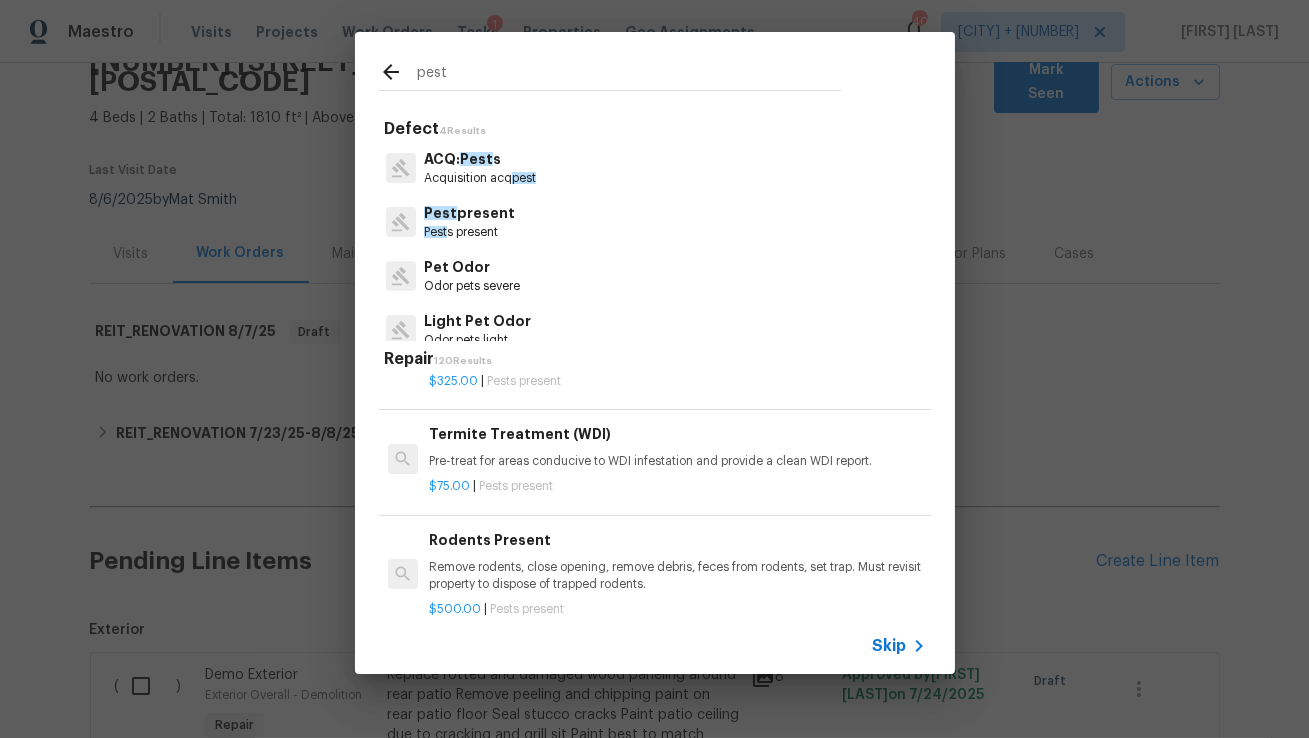 type on "pest" 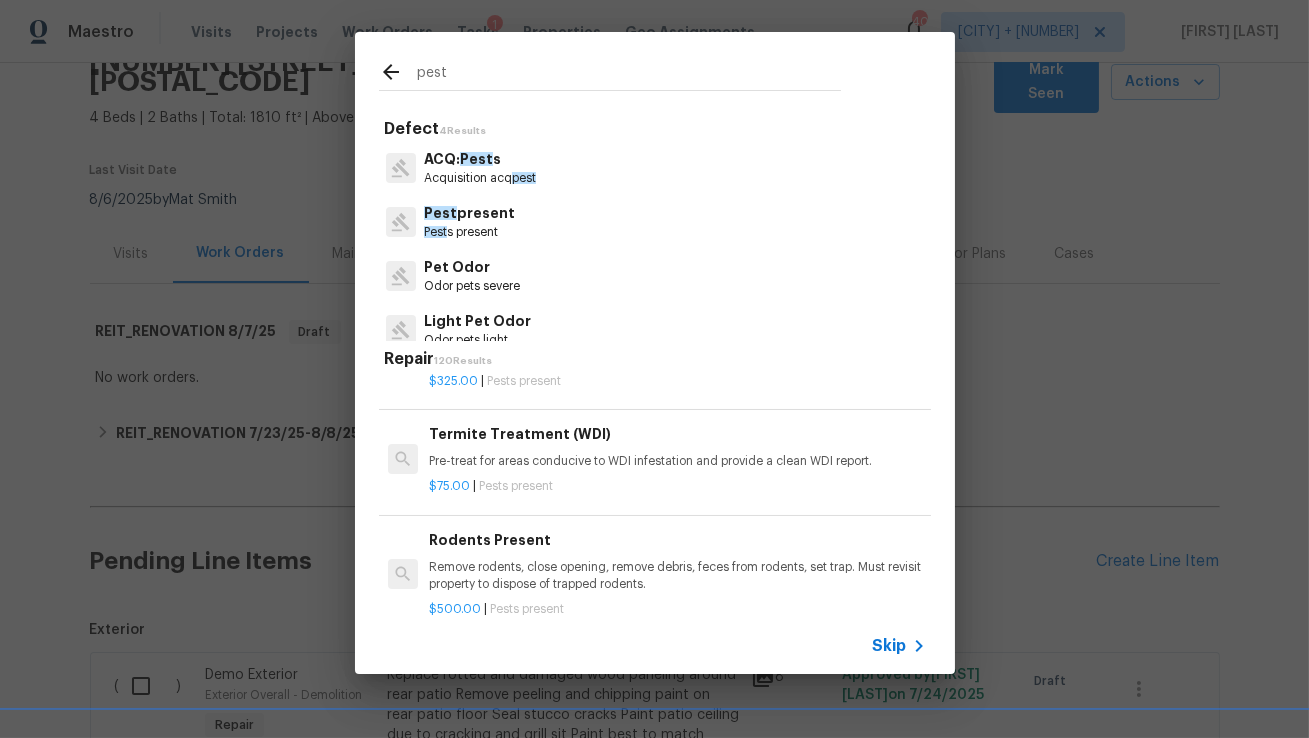 click on "$75.00   |   Pests present" at bounding box center [677, 482] 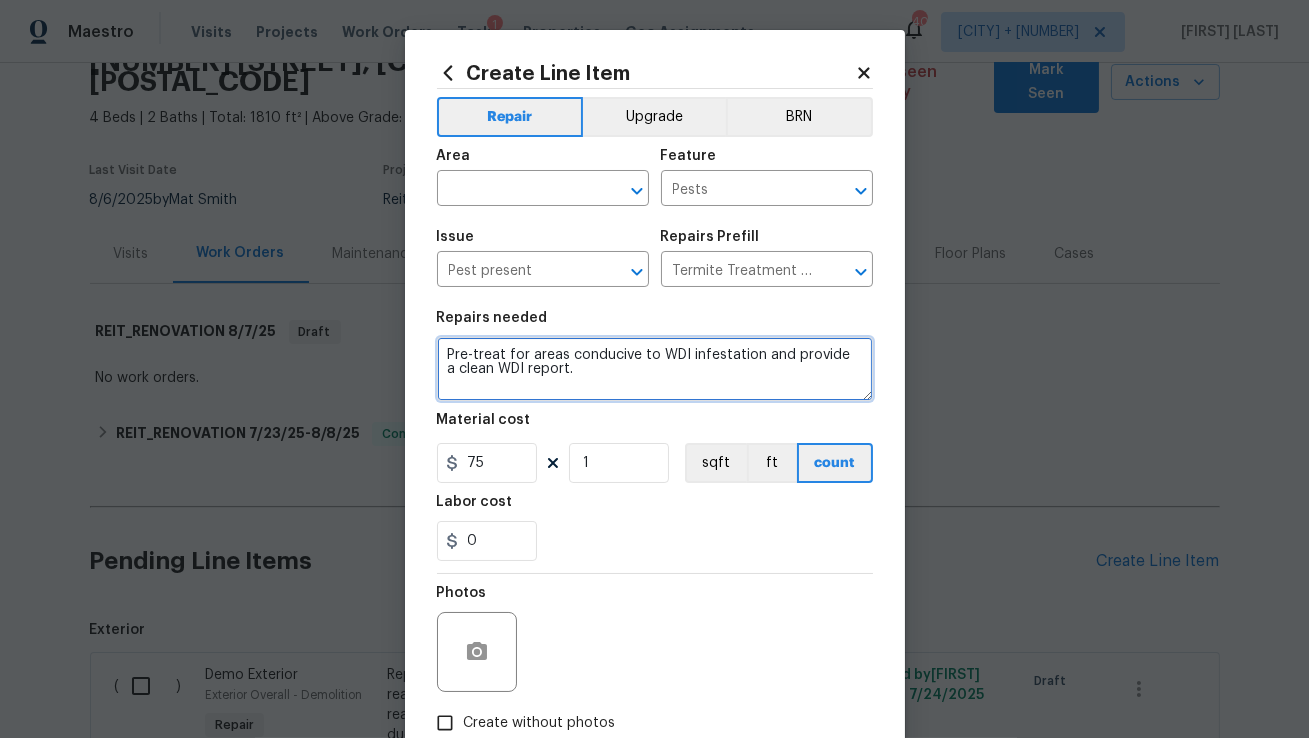 drag, startPoint x: 584, startPoint y: 387, endPoint x: 445, endPoint y: 348, distance: 144.36758 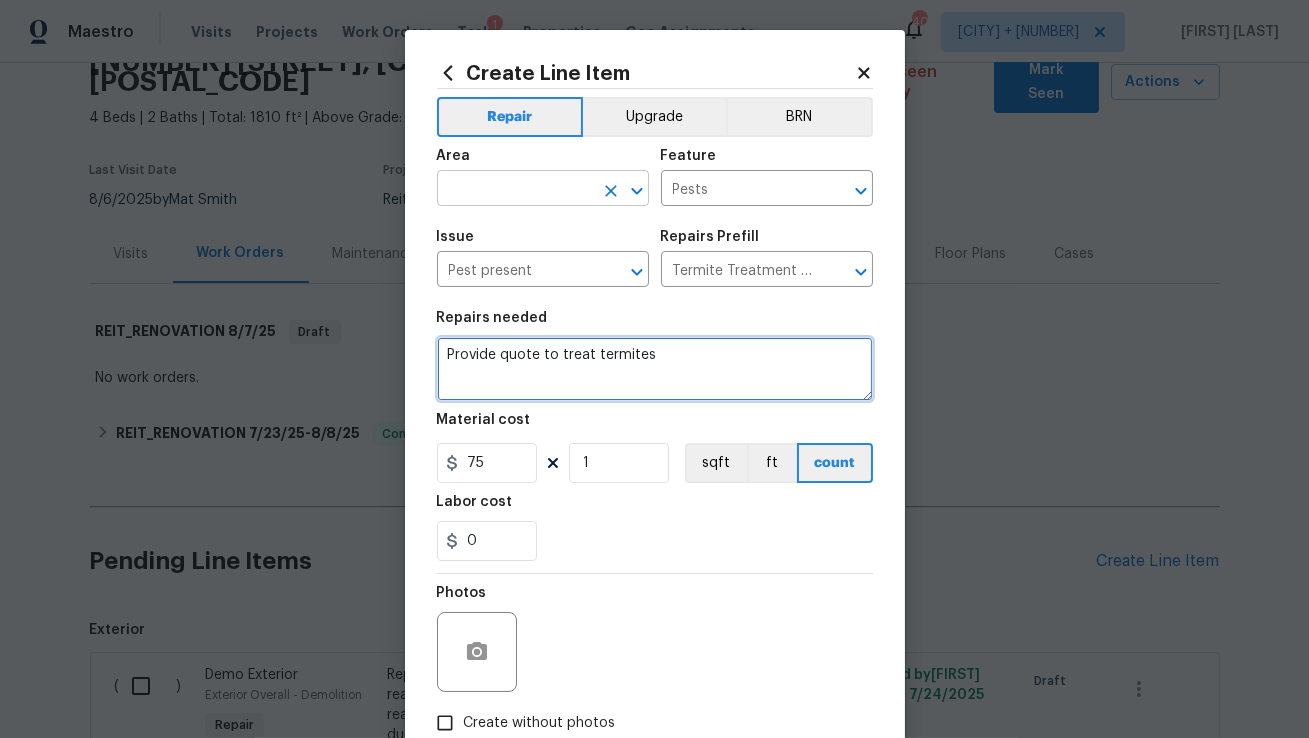 type on "Provide quote to treat termites" 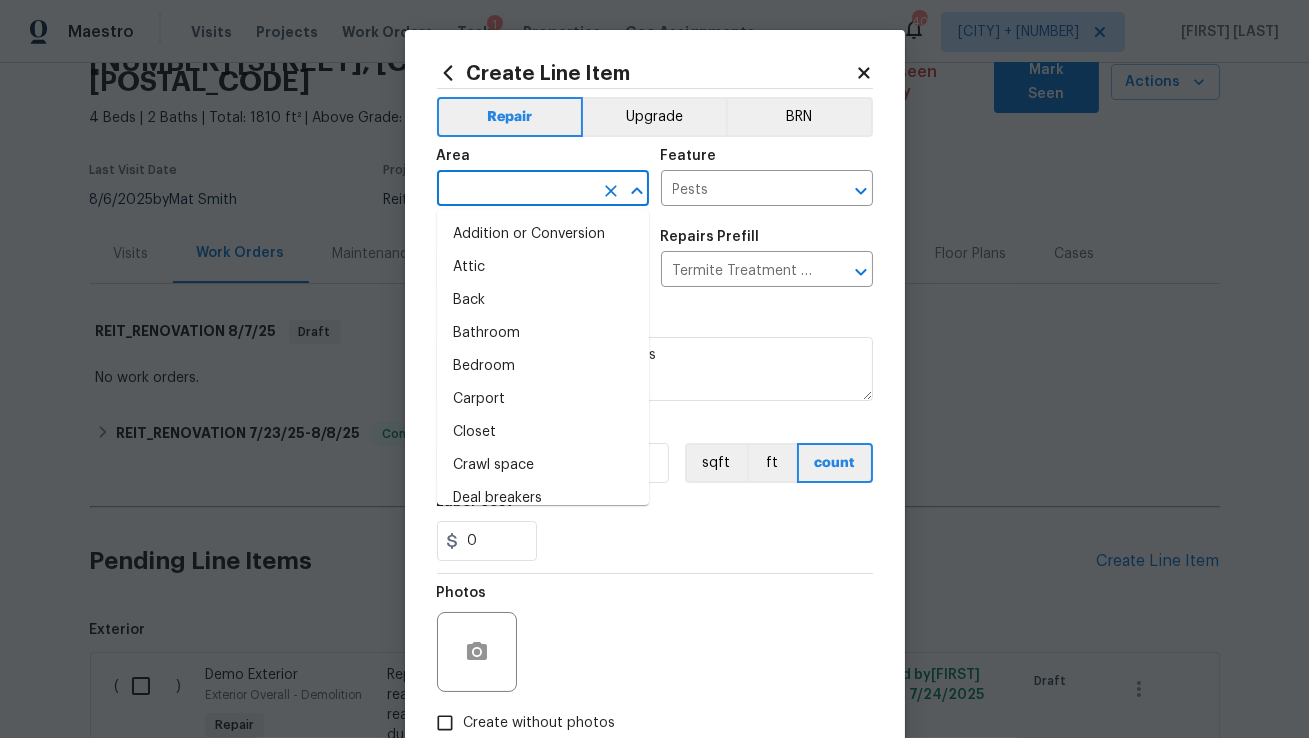 click at bounding box center [515, 190] 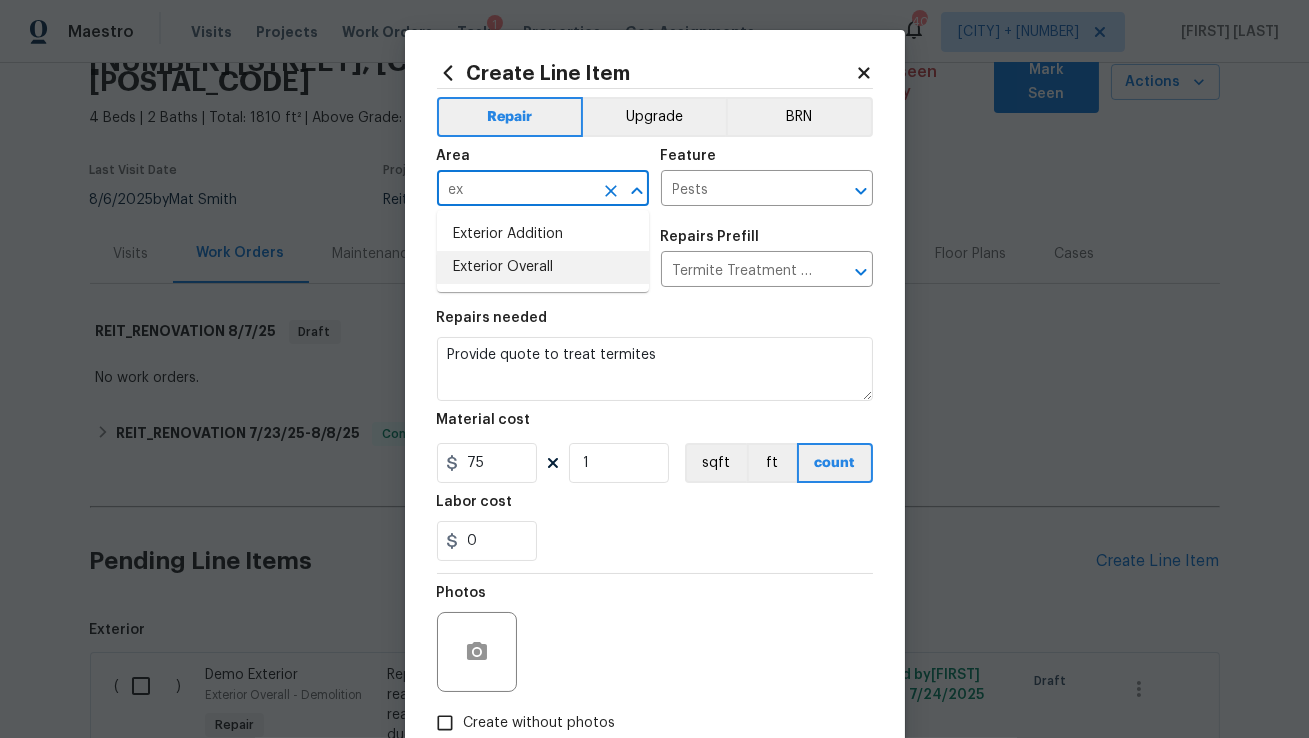 click on "Exterior Overall" at bounding box center [543, 267] 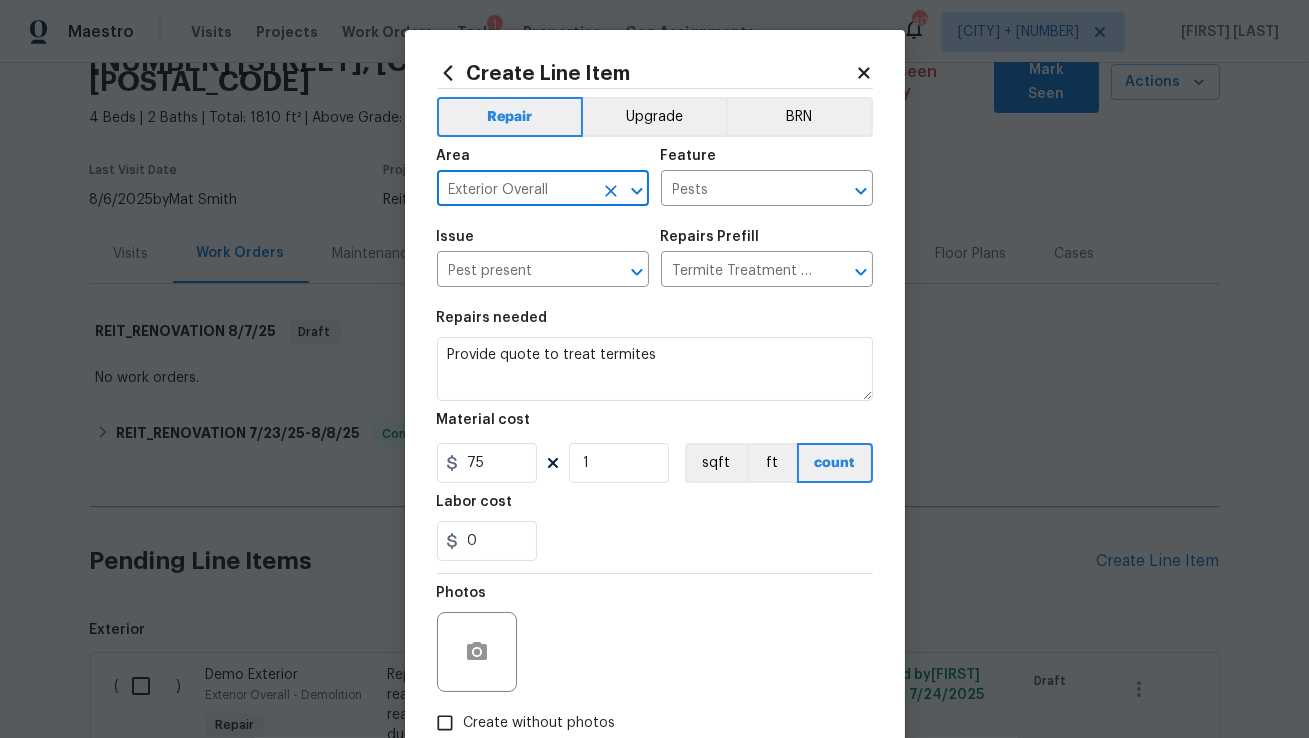 type on "Exterior Overall" 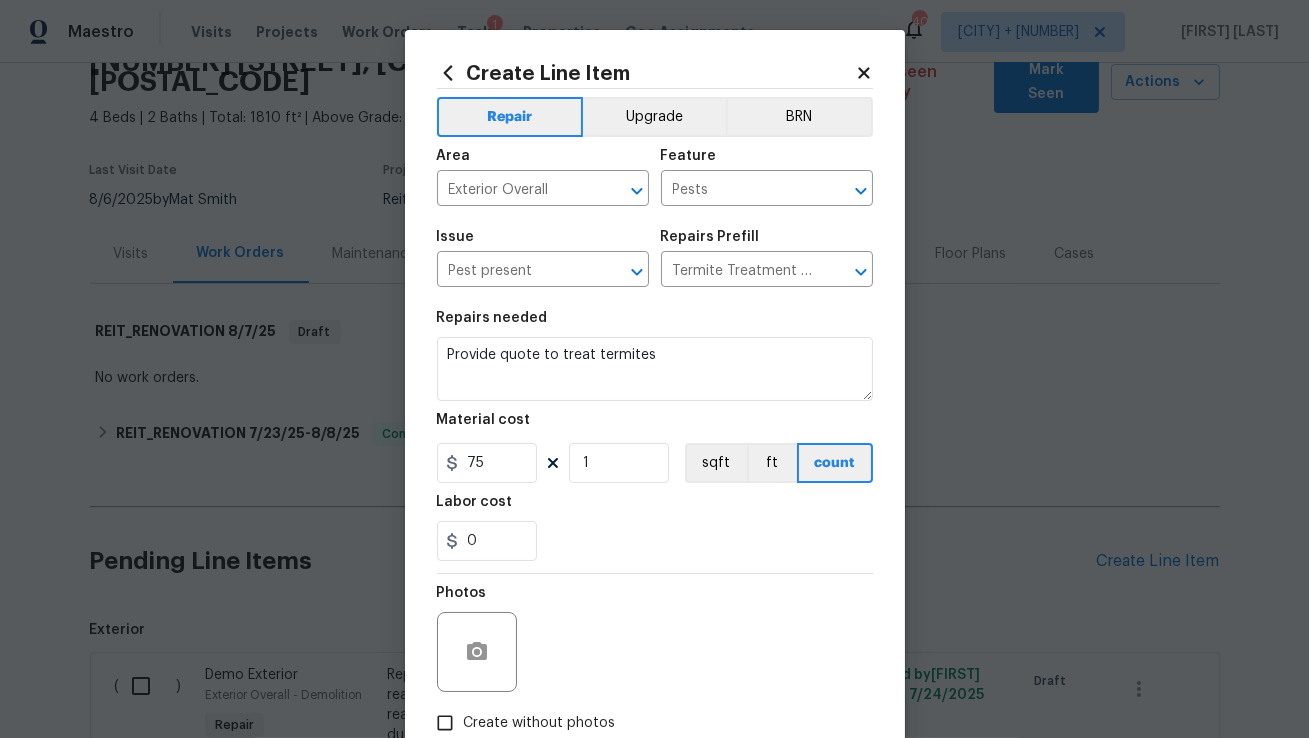 click on "Repairs needed" at bounding box center [655, 324] 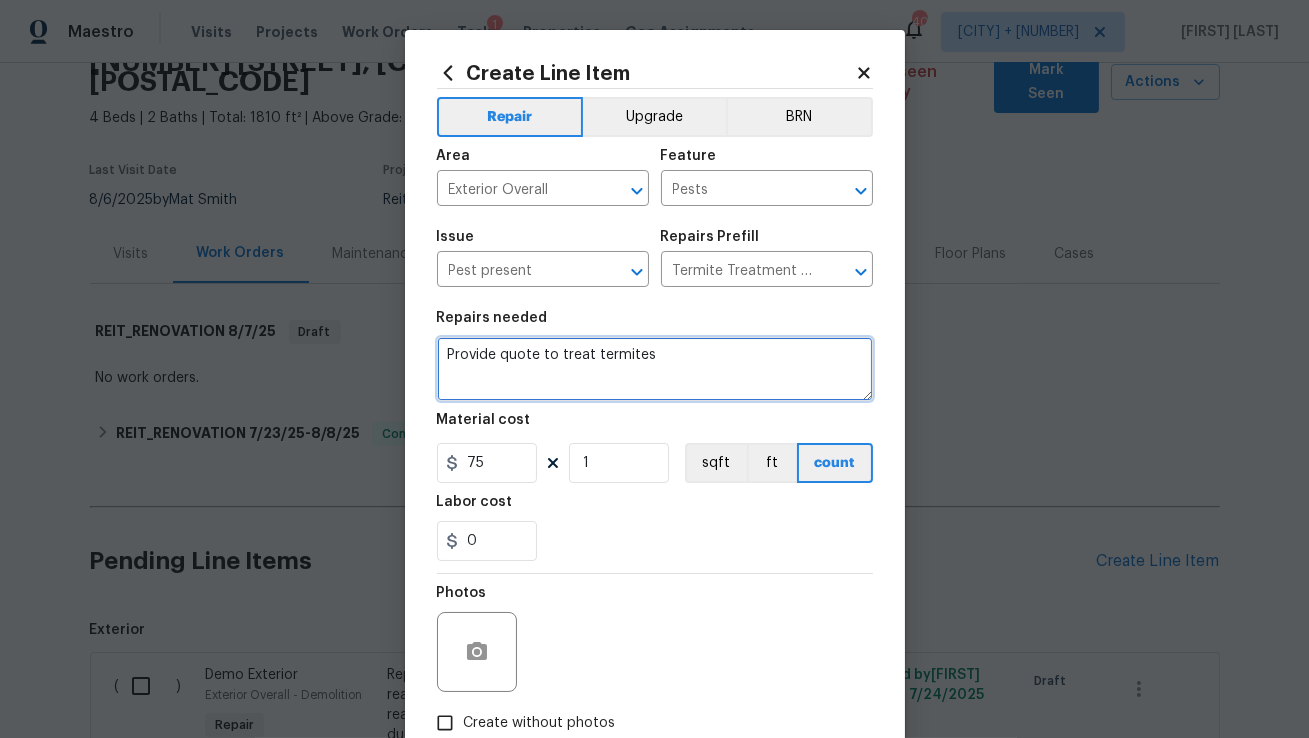 click on "Provide quote to treat termites" at bounding box center (655, 369) 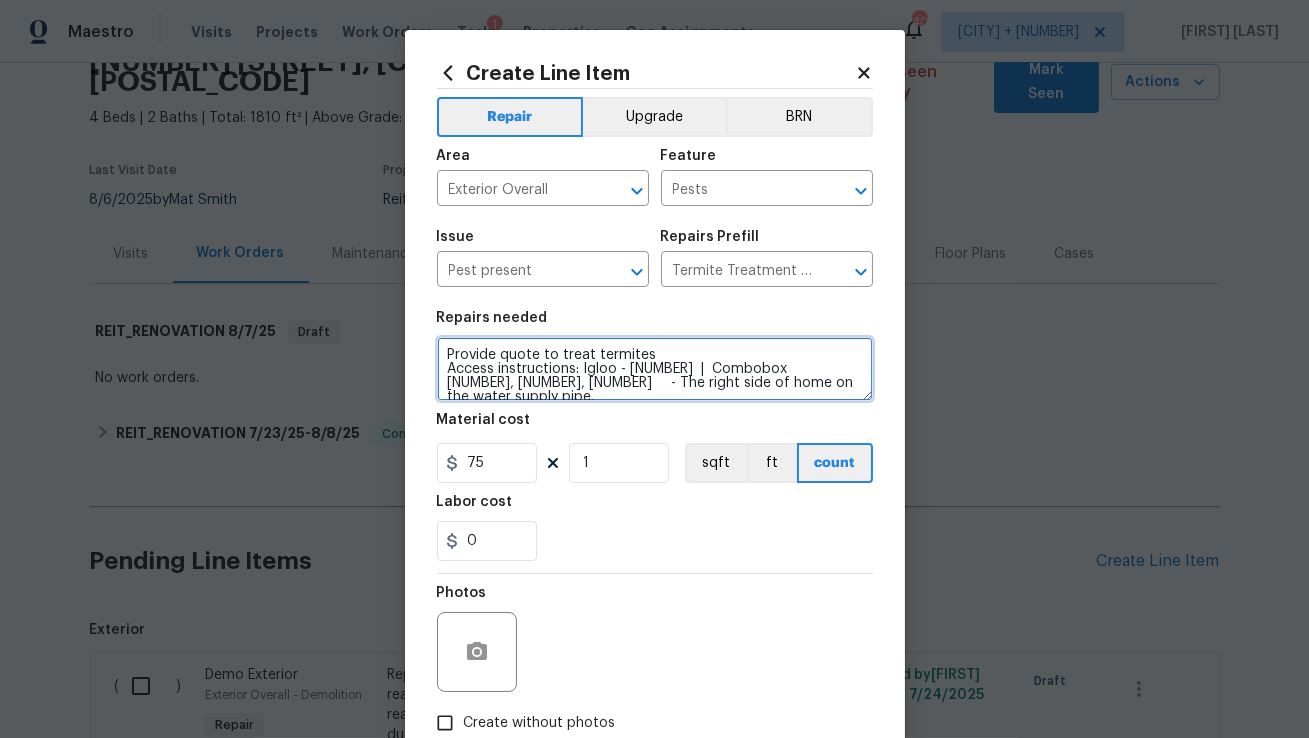 scroll, scrollTop: 4, scrollLeft: 0, axis: vertical 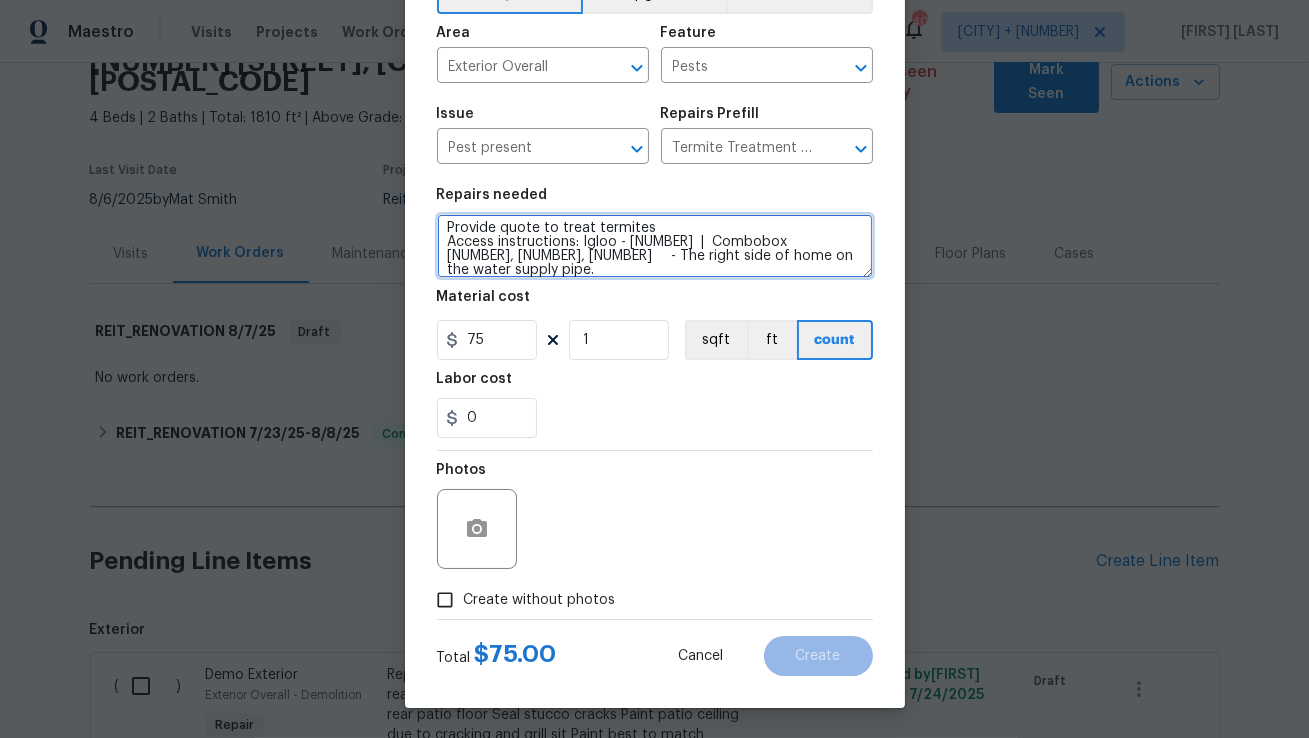 type on "Provide quote to treat termites
Access instructions: Igloo - 14147831  |  Combobox	5939, 3915, 7606	- The right side of home on the water supply pipe." 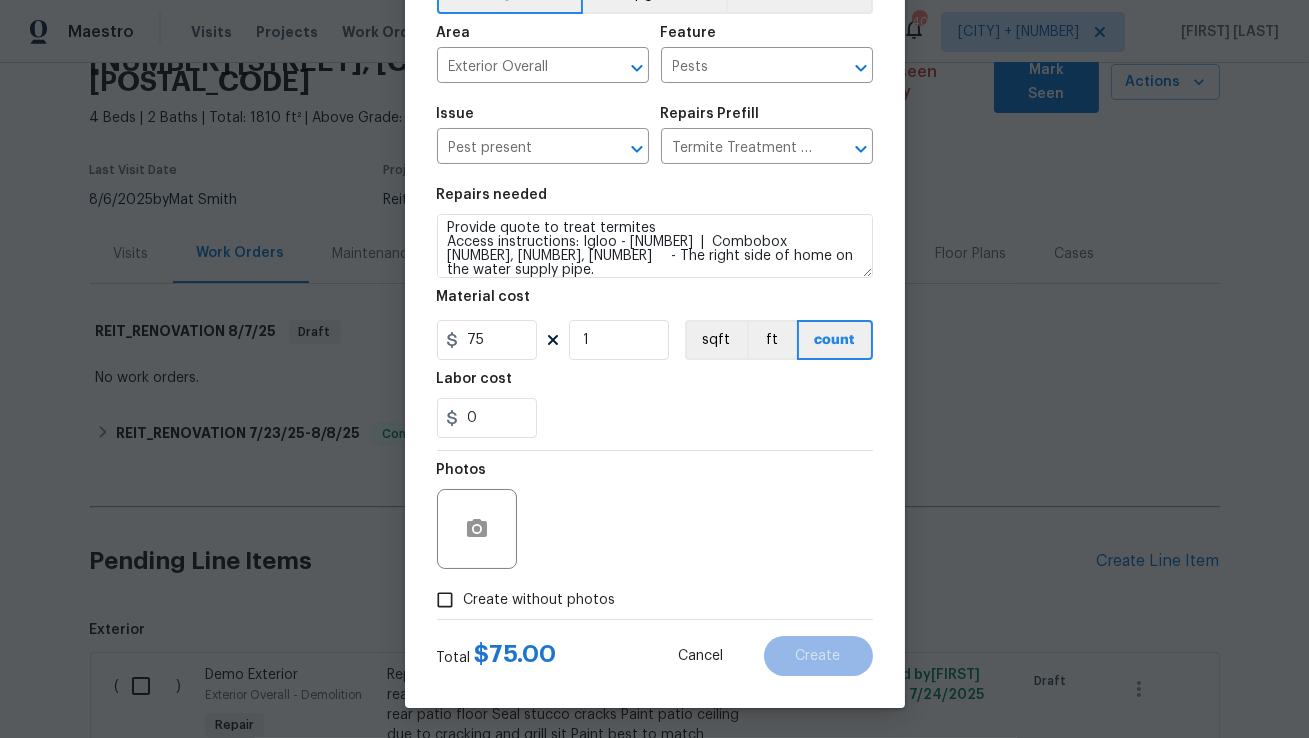 click on "Create without photos" at bounding box center (540, 600) 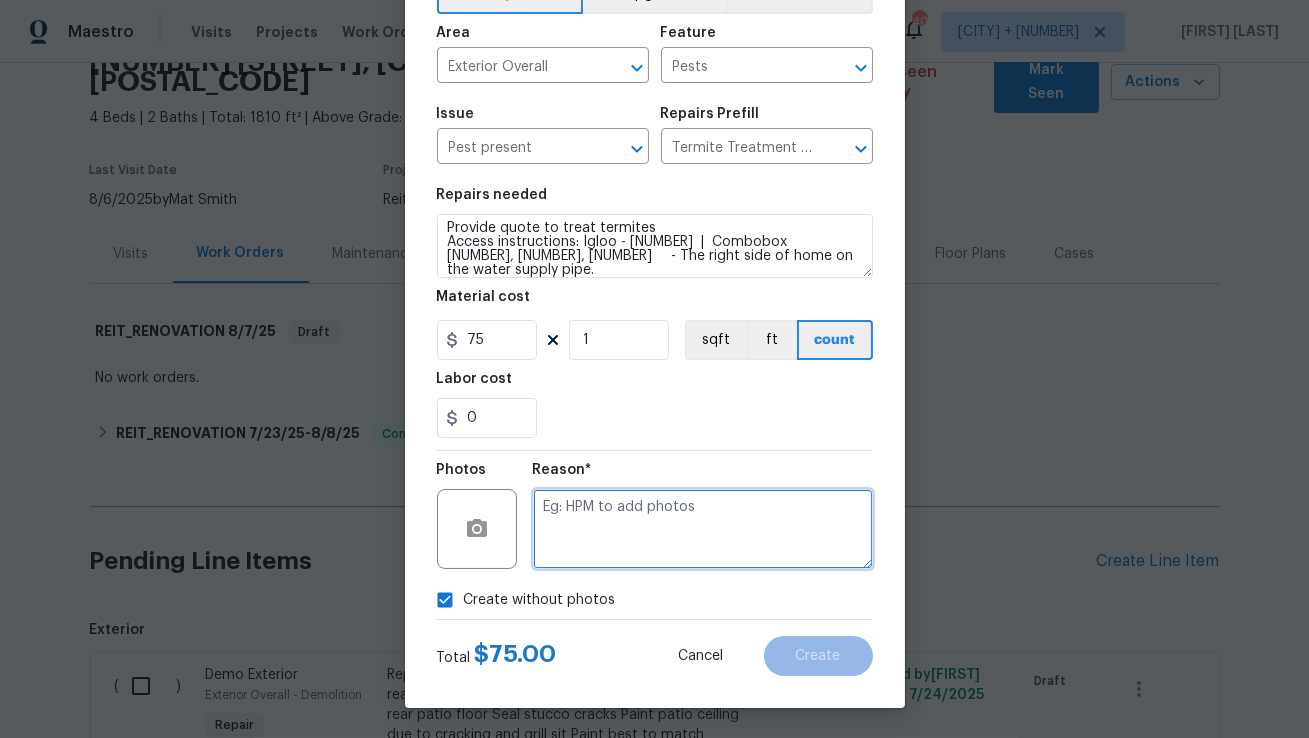 click at bounding box center (703, 529) 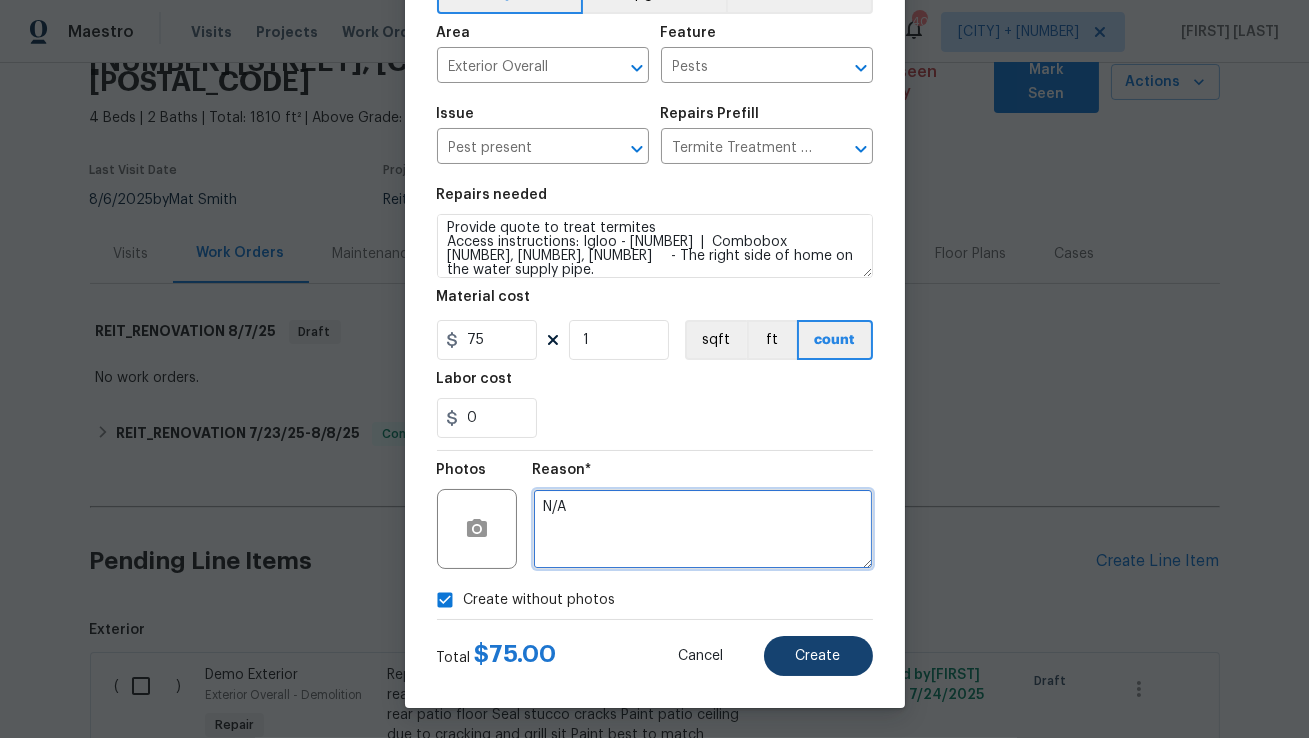 type on "N/A" 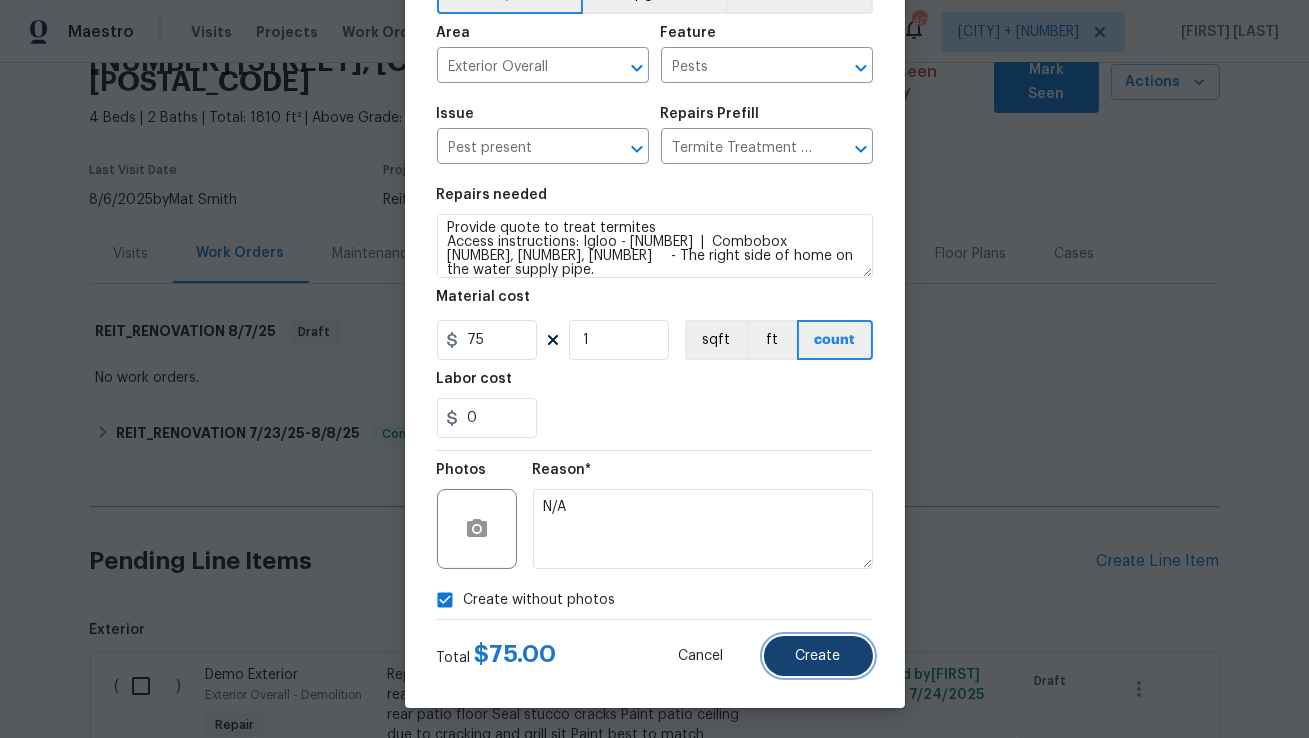 click on "Create" at bounding box center (818, 656) 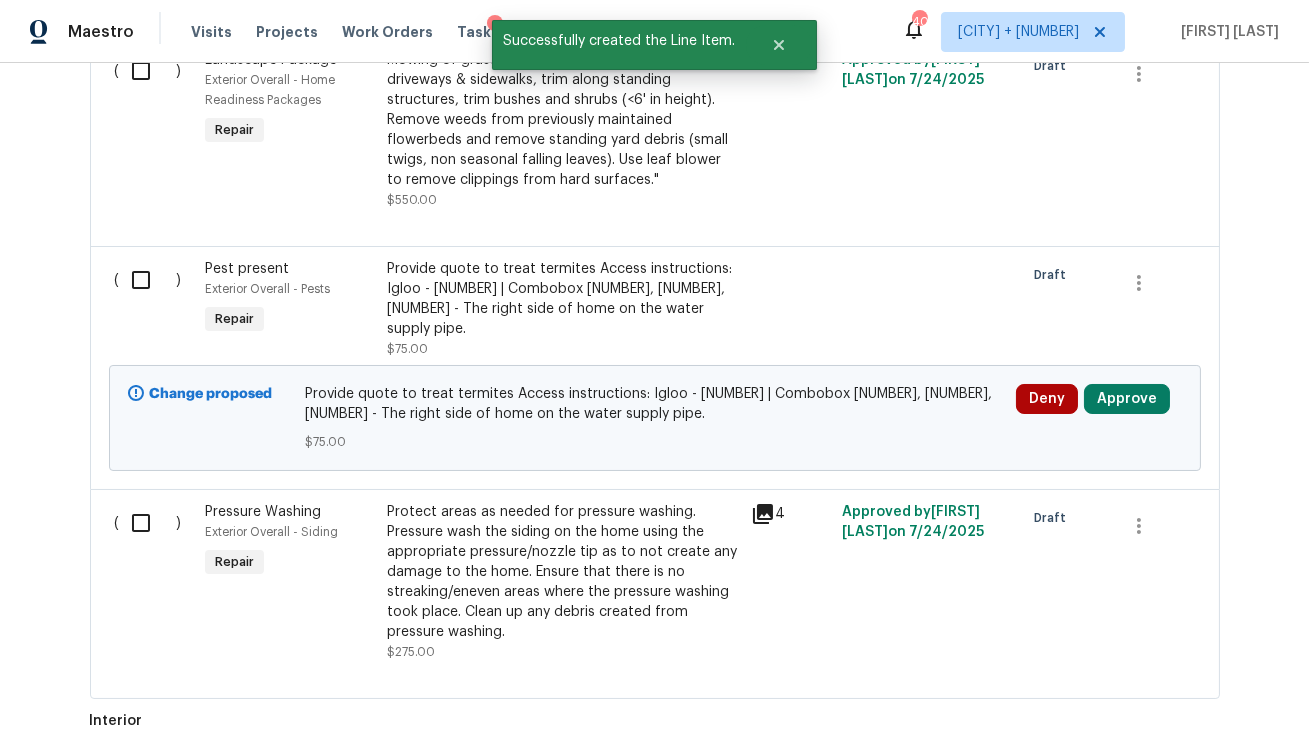scroll, scrollTop: 1013, scrollLeft: 0, axis: vertical 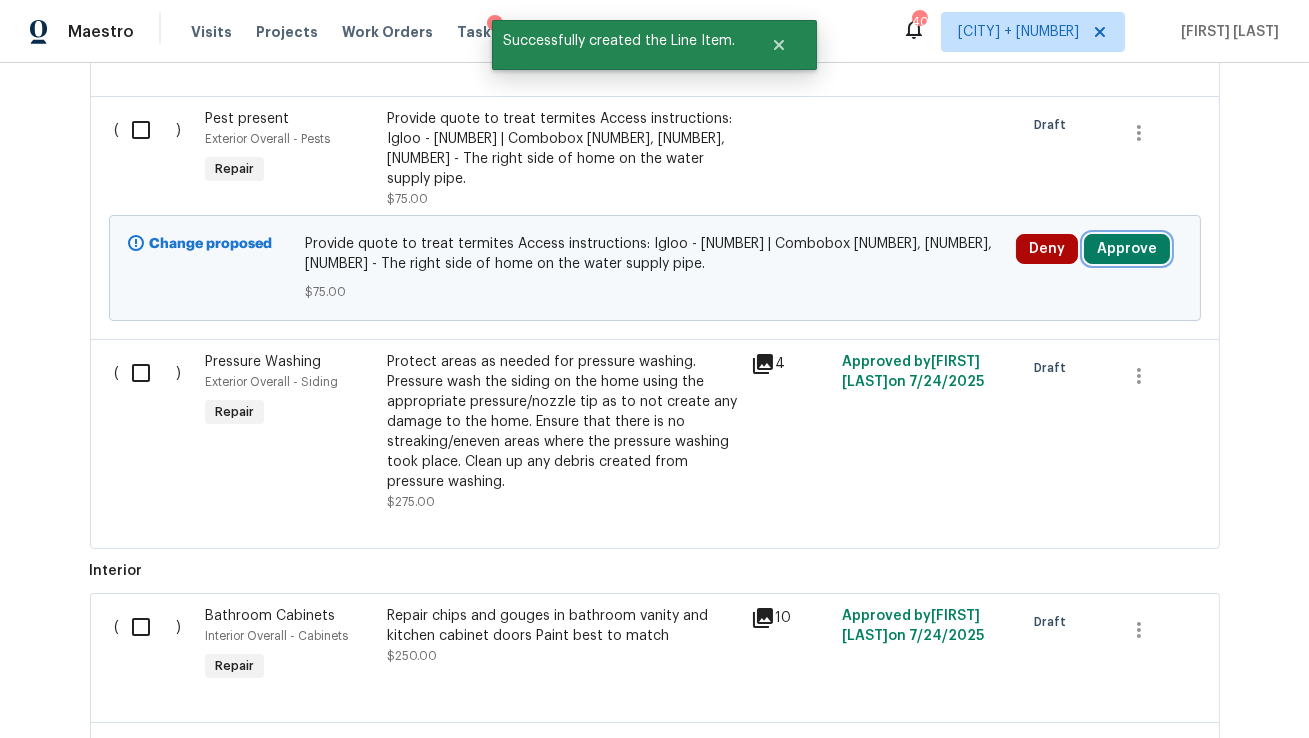 click on "Approve" at bounding box center (1127, 249) 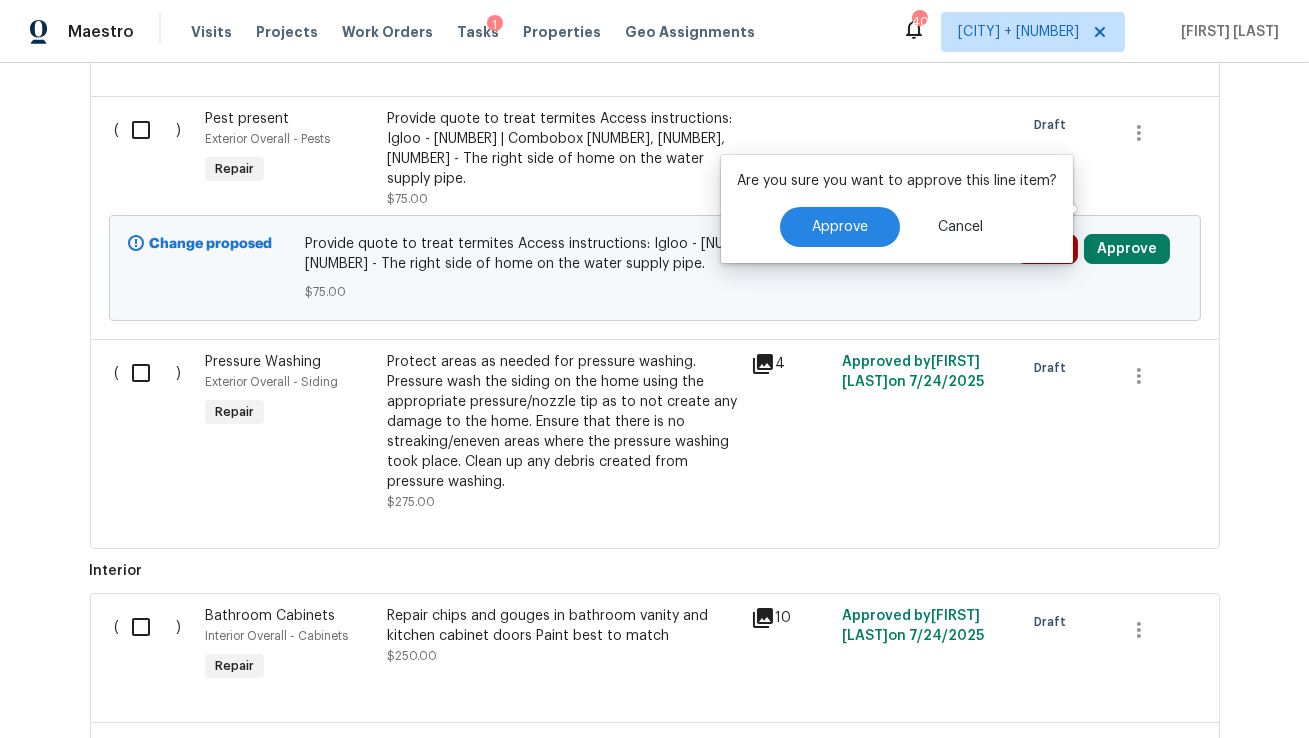 click on "Provide quote to treat termites
Access instructions: Igloo - 14147831  |  Combobox	5939, 3915, 7606	- The right side of home on the water supply pipe." at bounding box center [654, 254] 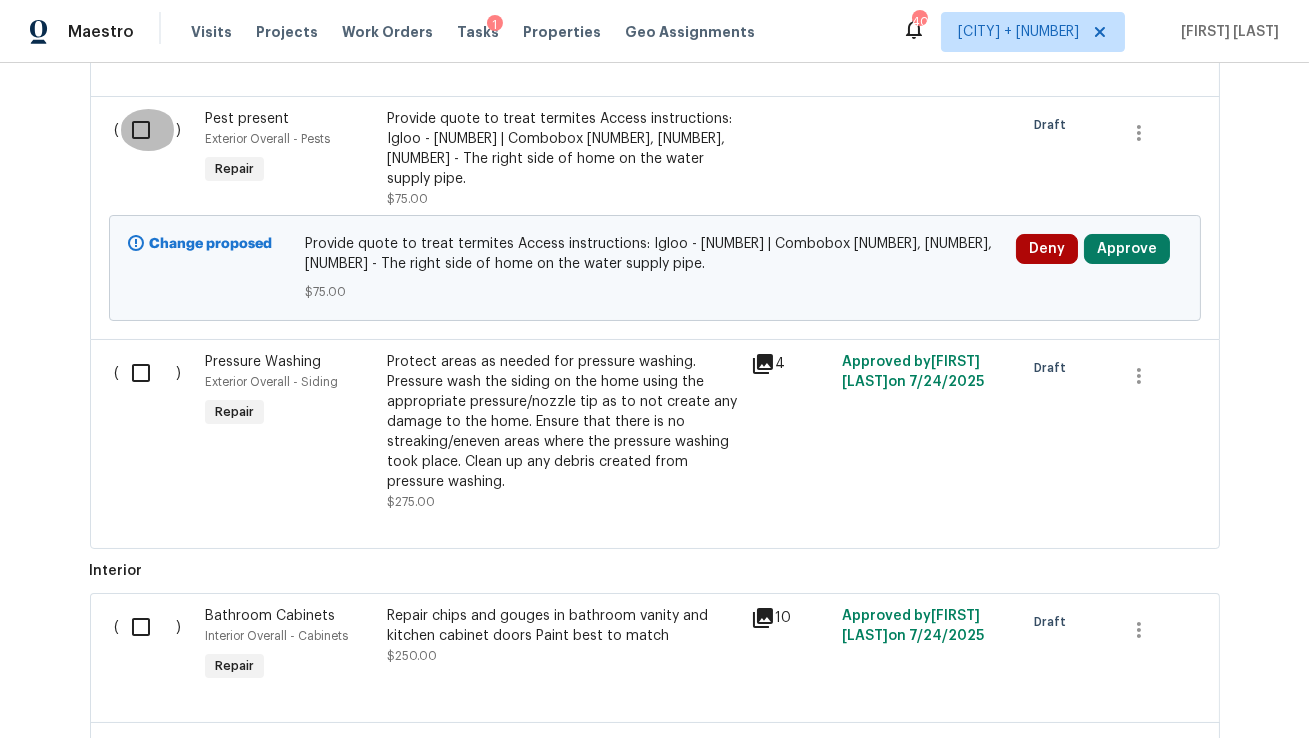 click at bounding box center (148, 130) 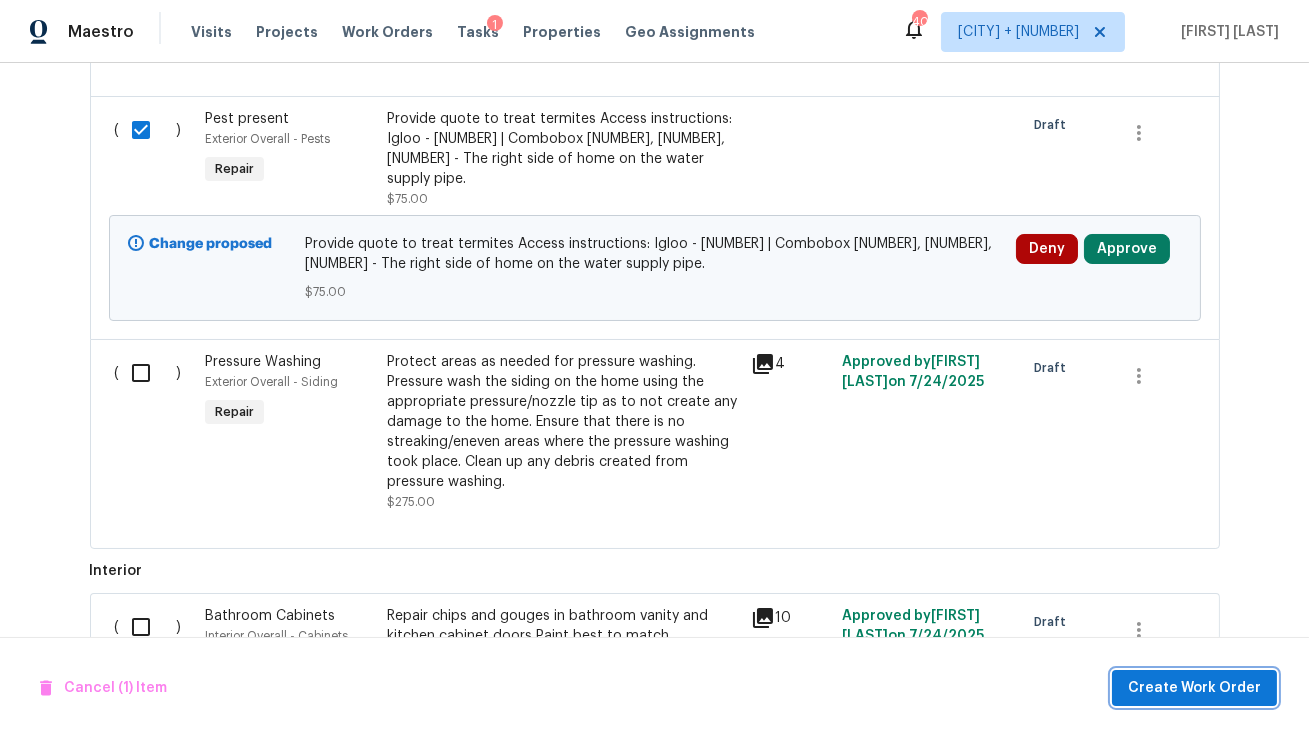 click on "Create Work Order" at bounding box center (1194, 688) 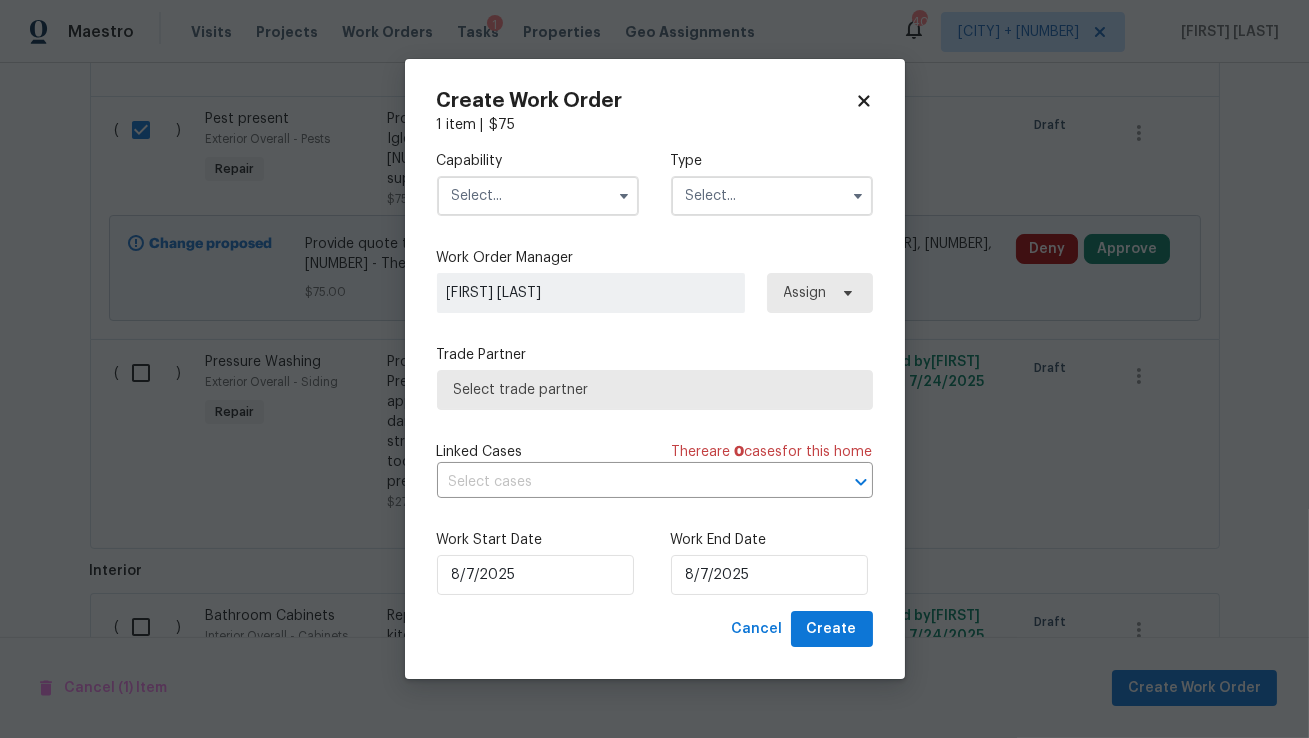 click at bounding box center [538, 196] 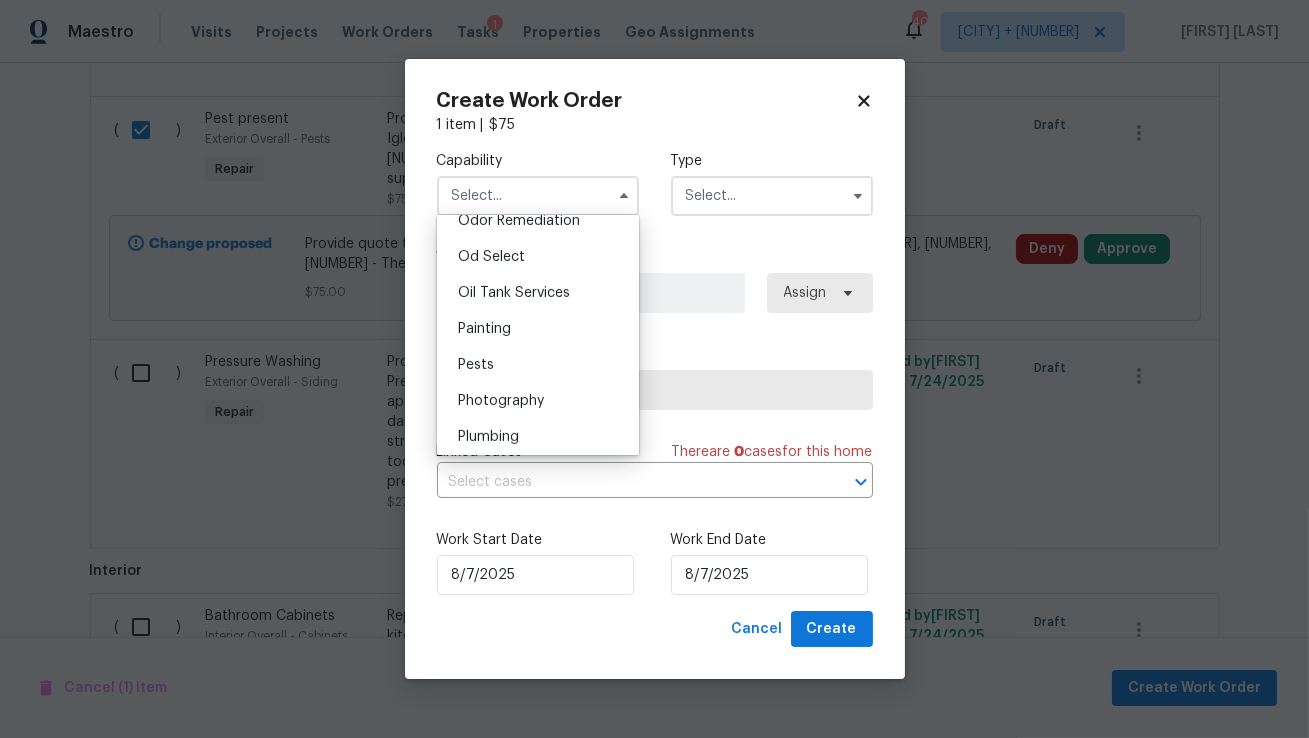 scroll, scrollTop: 1590, scrollLeft: 0, axis: vertical 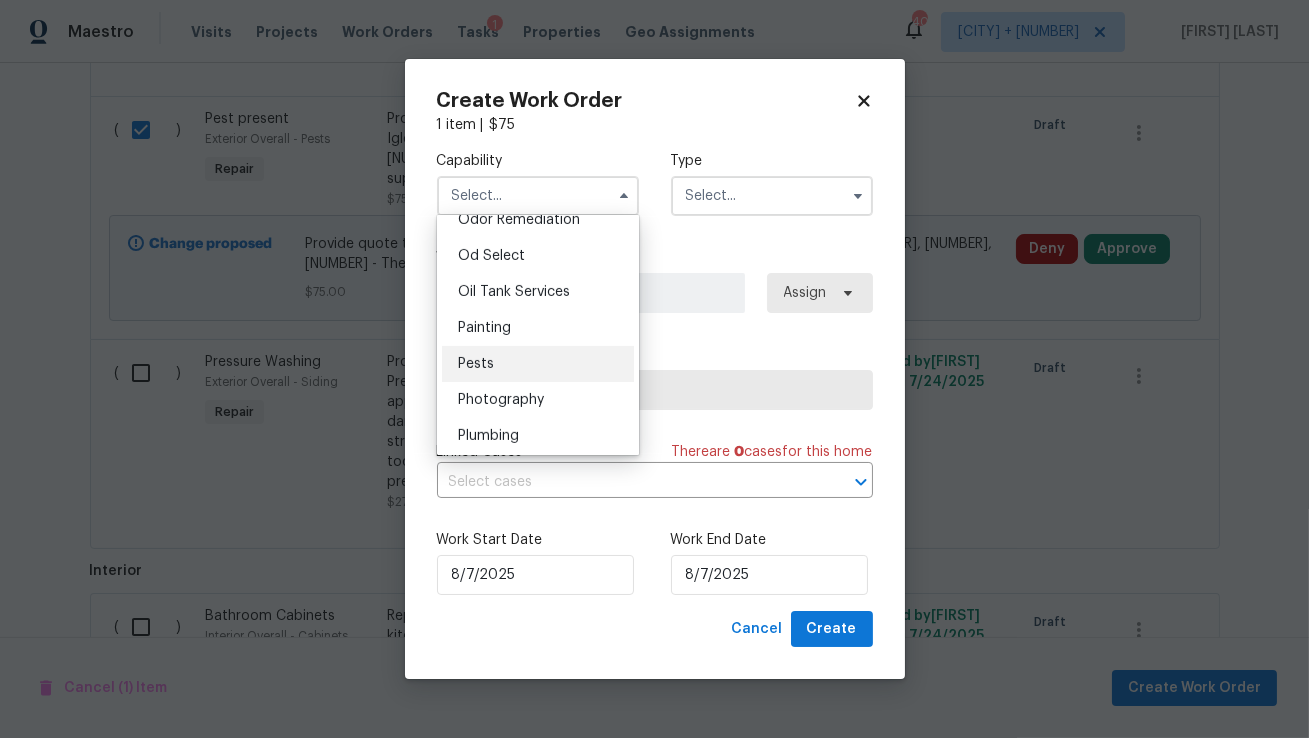 click on "Pests" at bounding box center [538, 364] 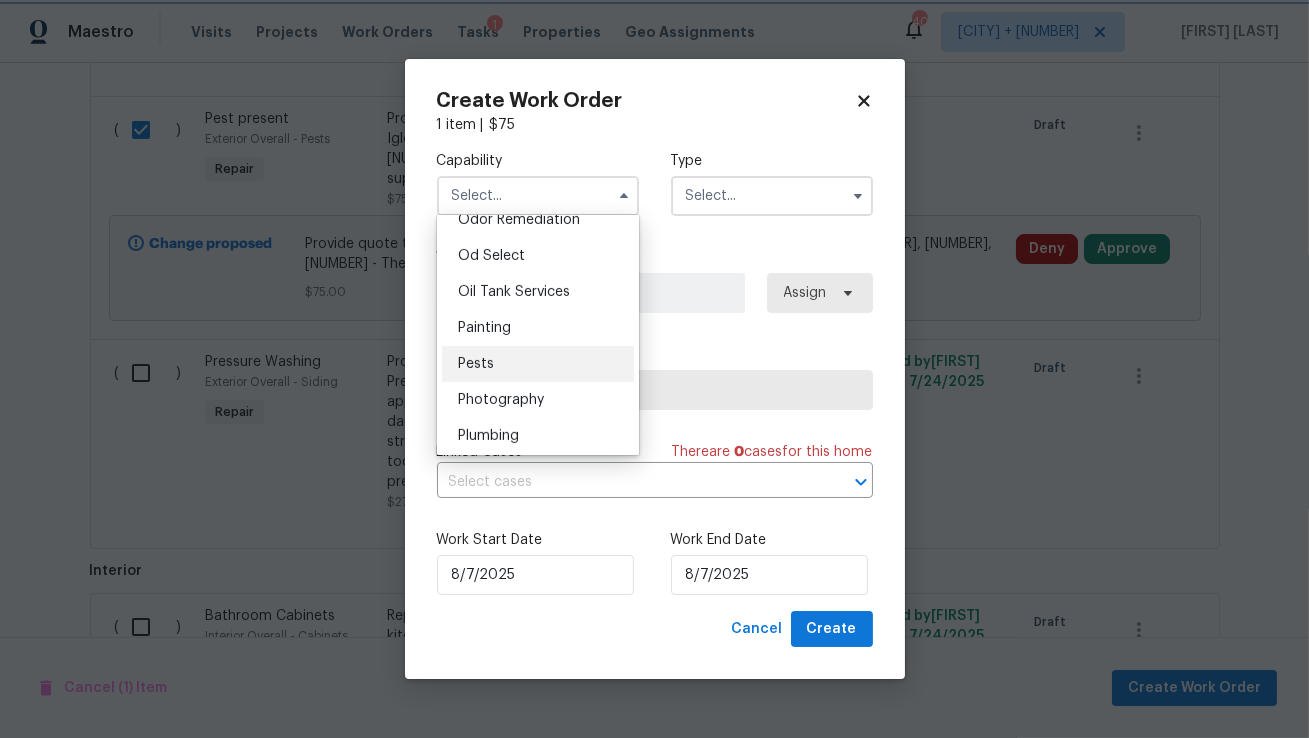 type on "Pests" 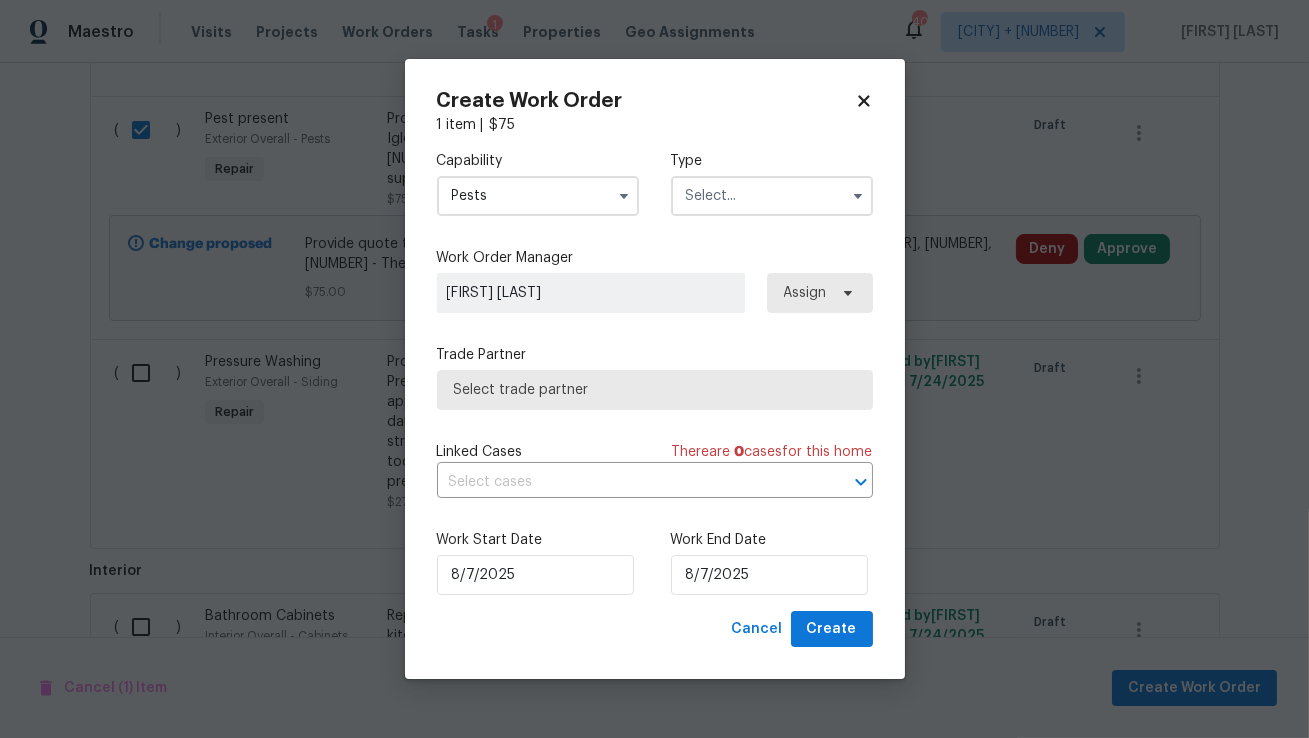 click at bounding box center (772, 196) 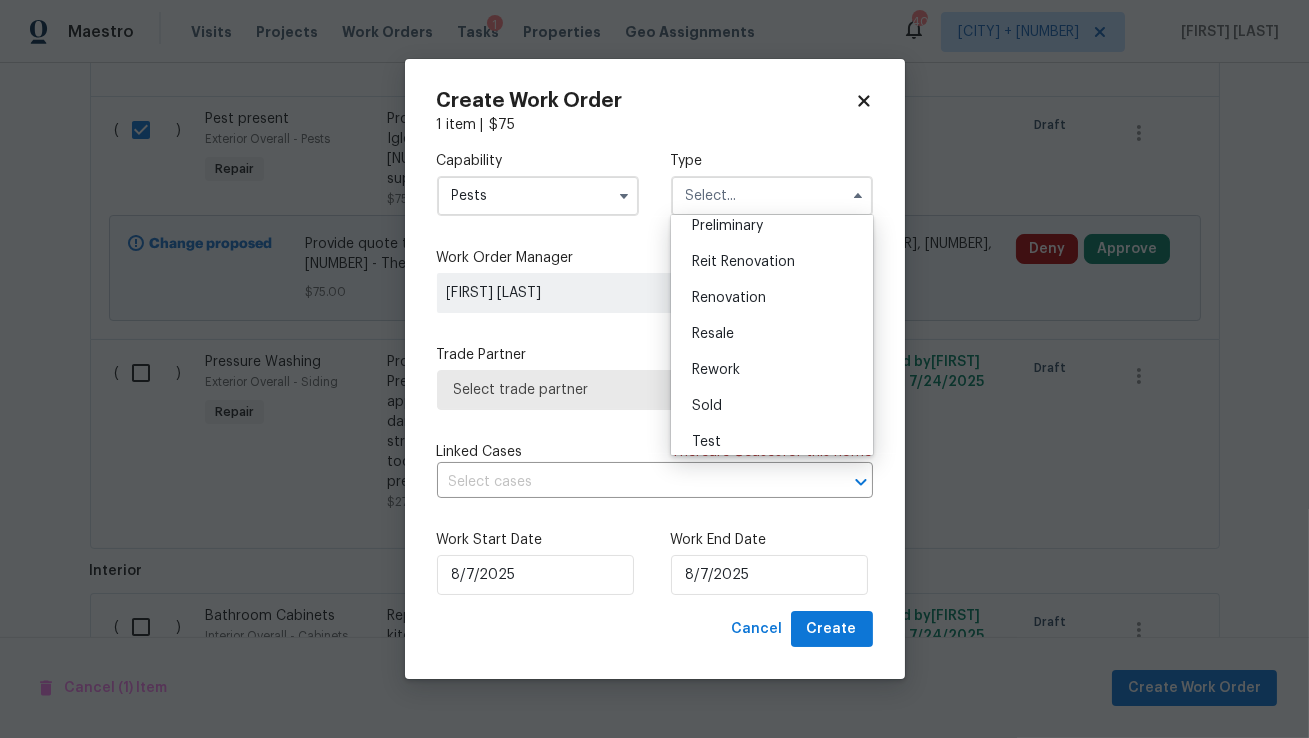 scroll, scrollTop: 454, scrollLeft: 0, axis: vertical 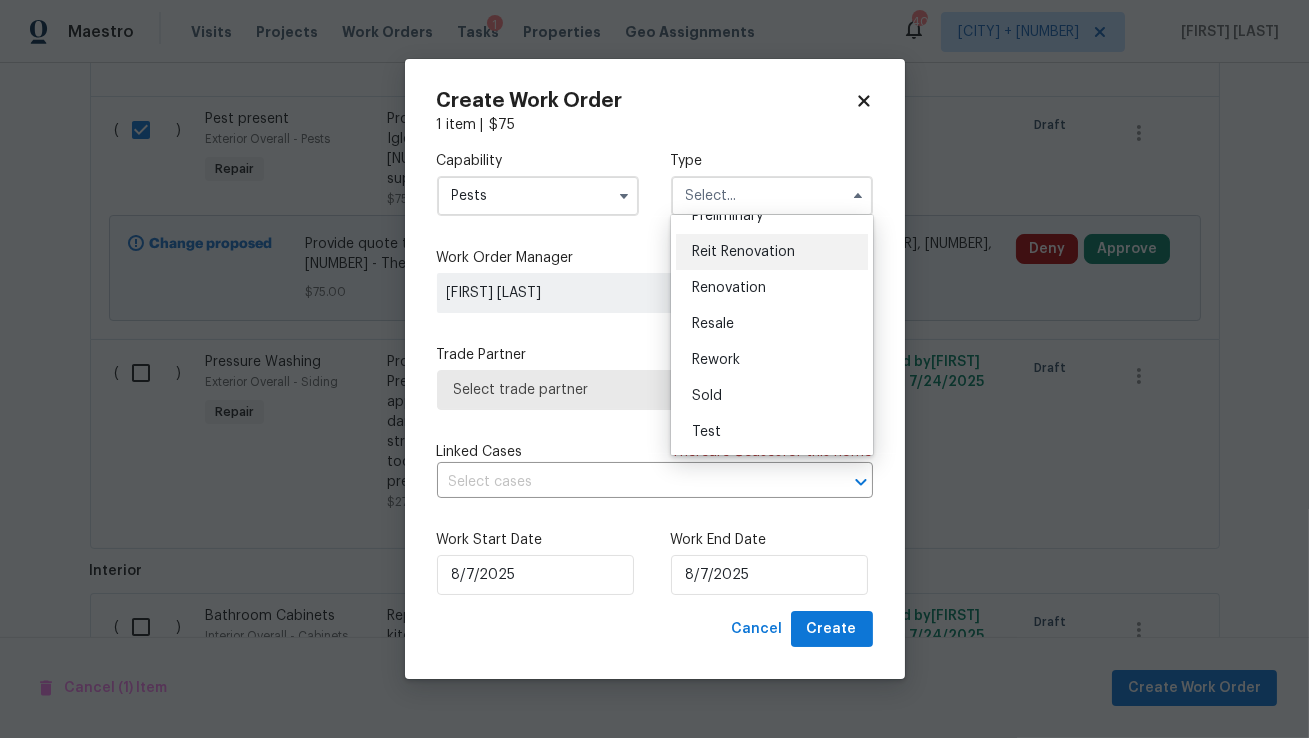 click on "Reit Renovation" at bounding box center [743, 252] 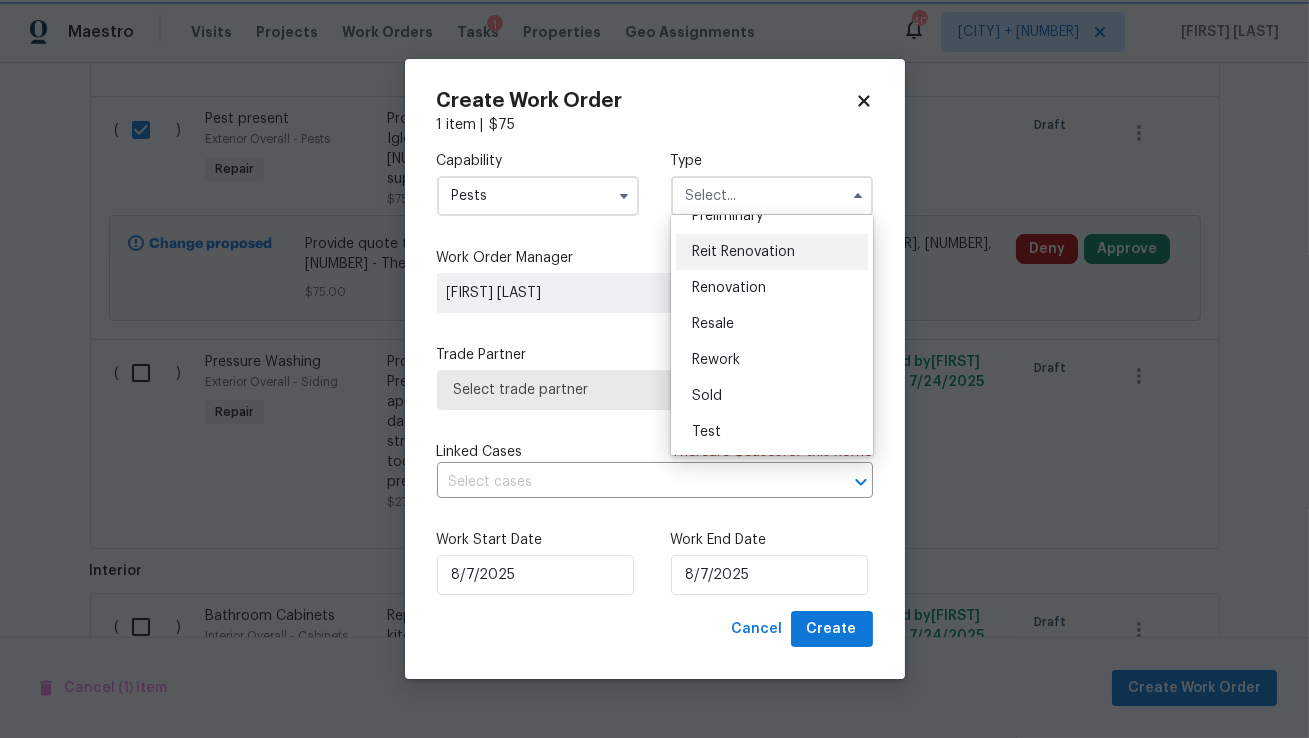 type on "Reit Renovation" 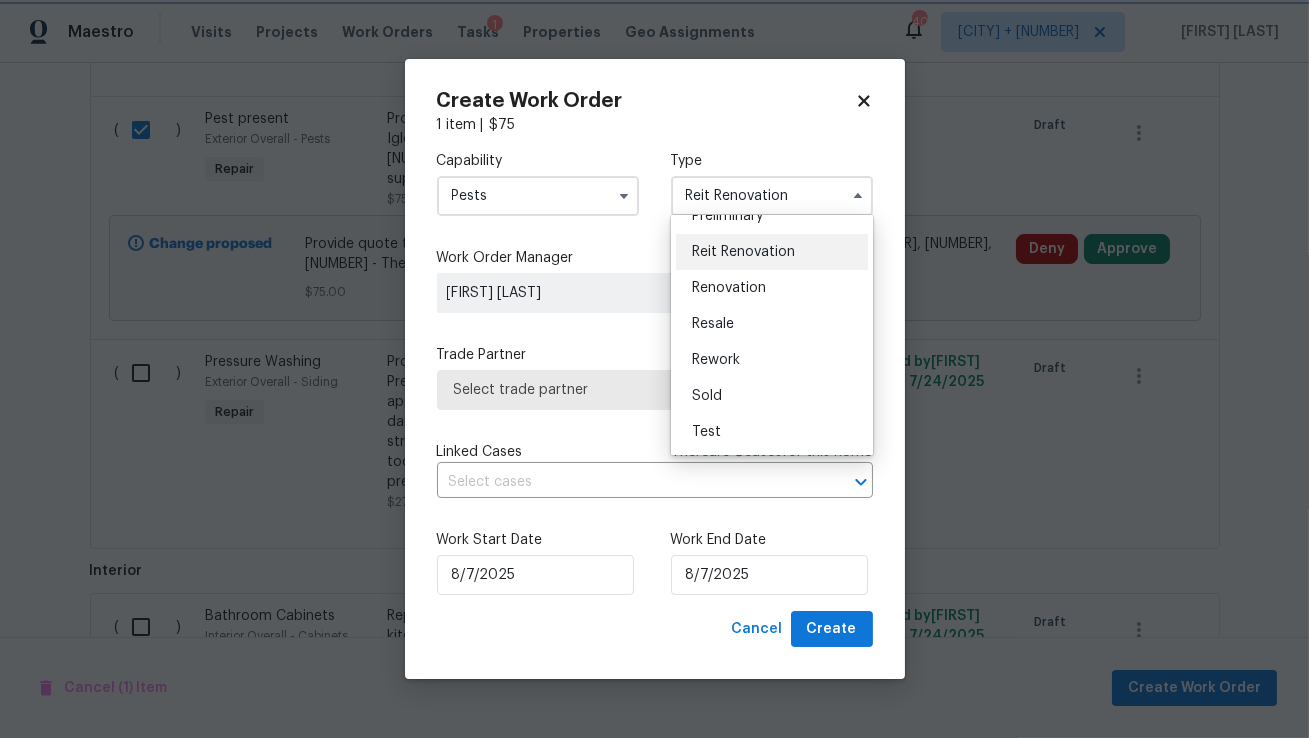 scroll, scrollTop: 0, scrollLeft: 0, axis: both 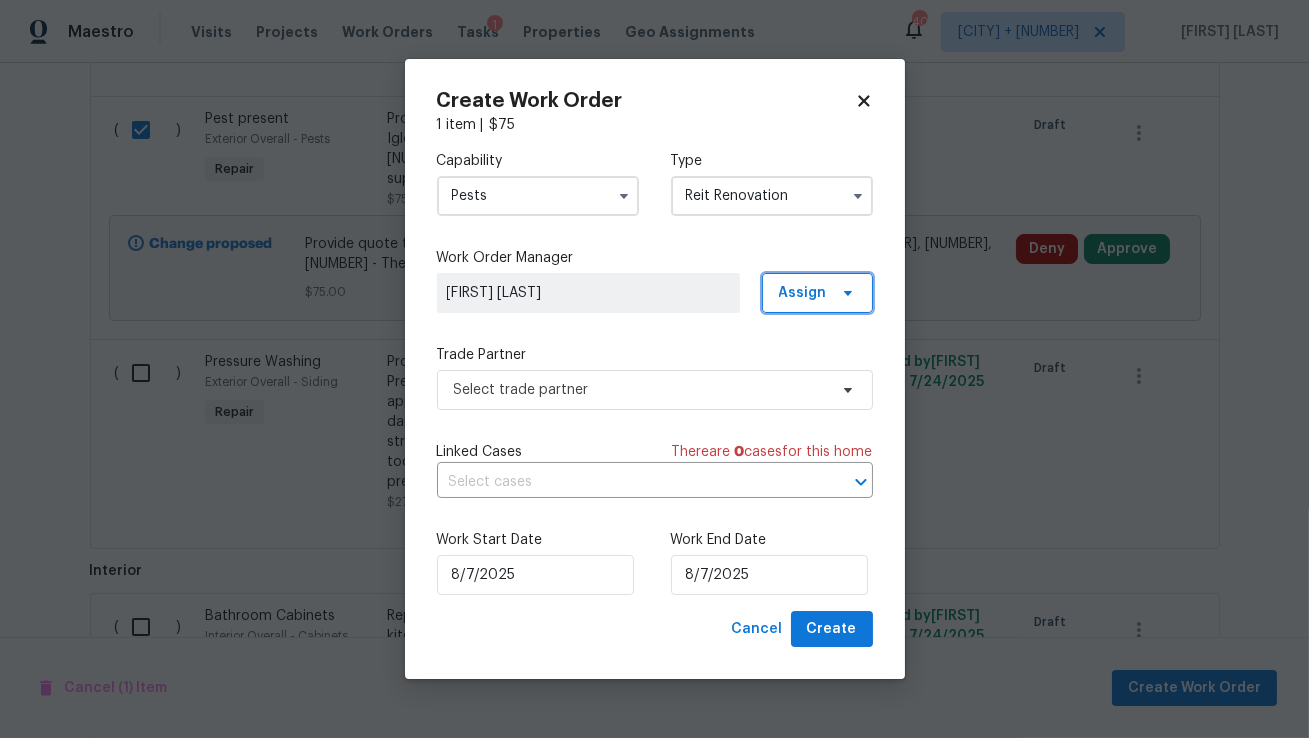 click on "Assign" at bounding box center (803, 293) 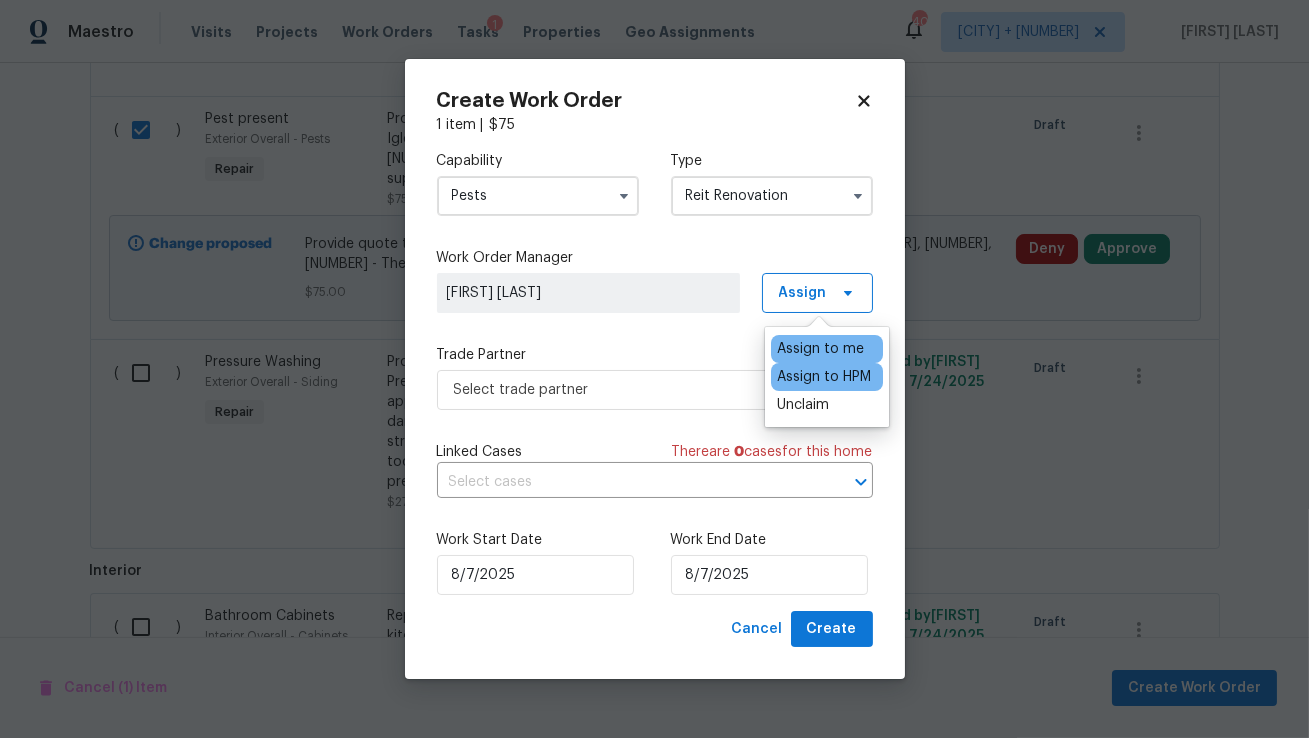 click on "Assign to HPM" at bounding box center (824, 377) 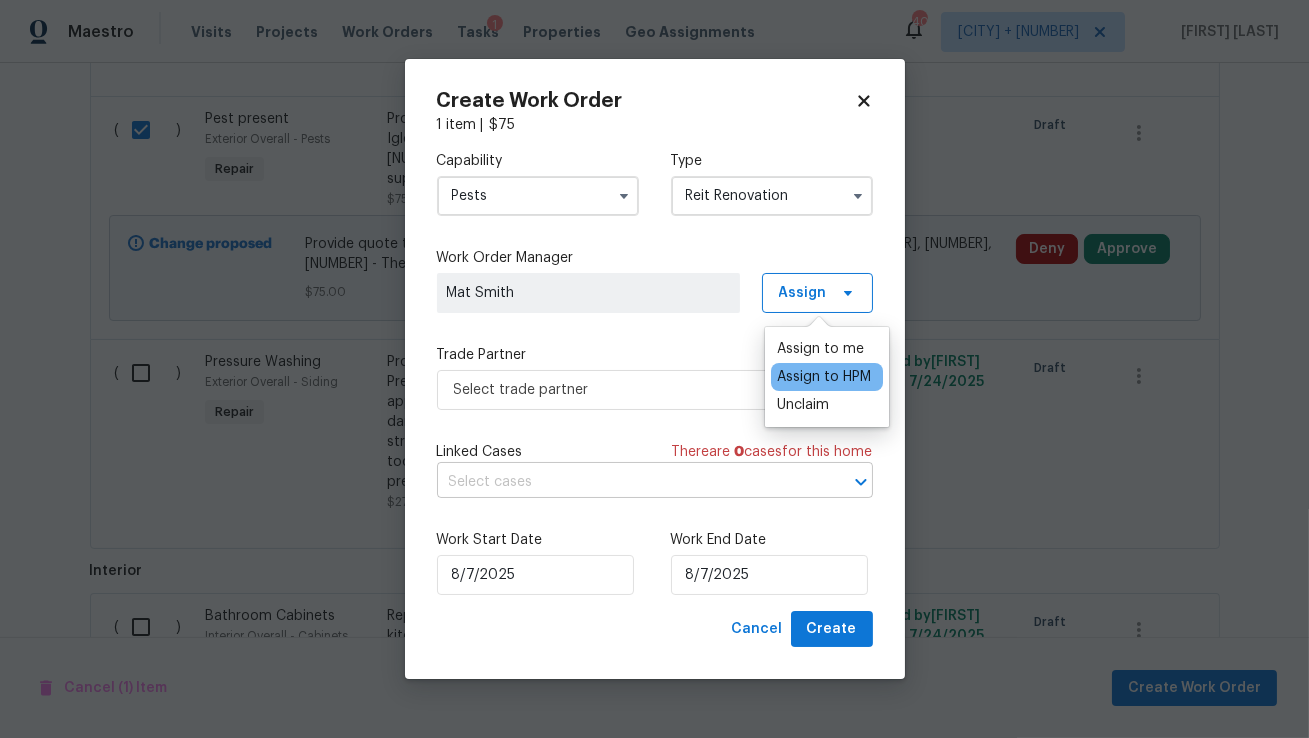 click at bounding box center (627, 482) 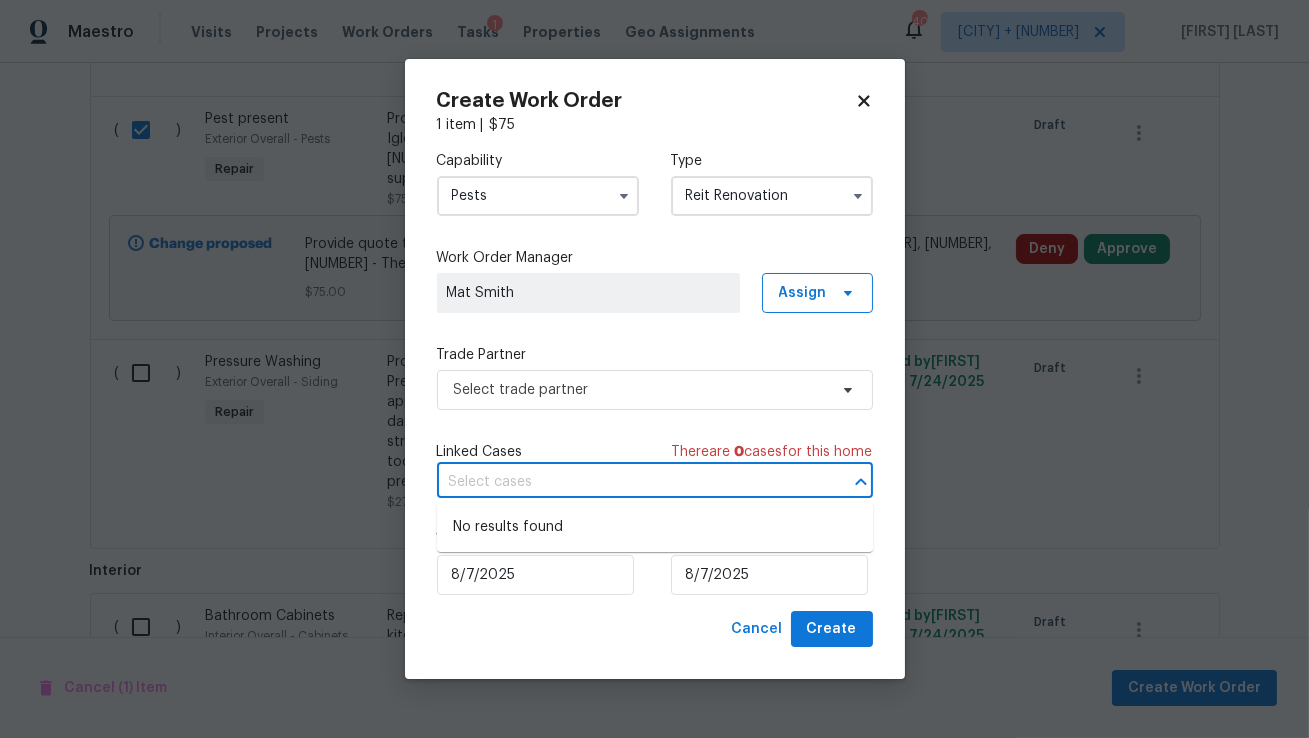 click on "Capability   Pests Type   Reit Renovation Work Order Manager   Mat Smith Assign Trade Partner   Select trade partner Linked Cases There  are   0  case s  for this home   ​ Work Start Date   8/7/2025 Work End Date   8/7/2025" at bounding box center [655, 373] 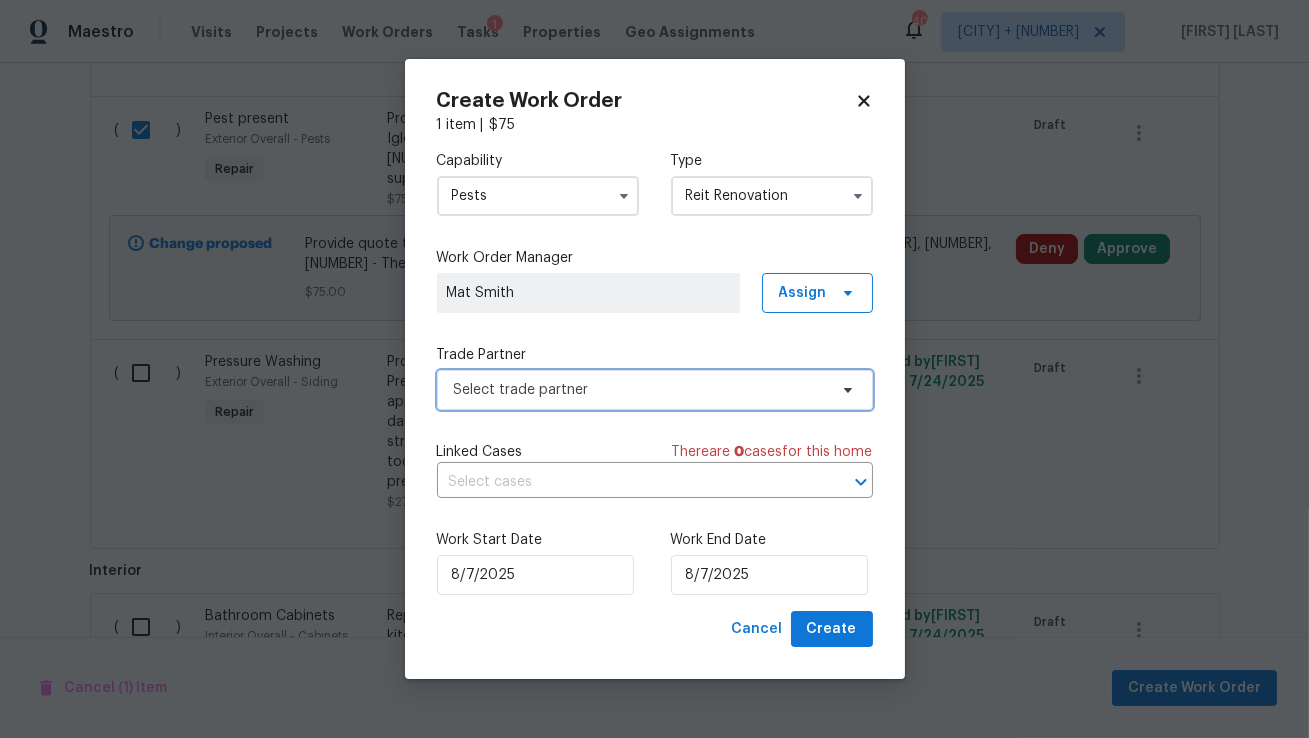 click on "Select trade partner" at bounding box center [640, 390] 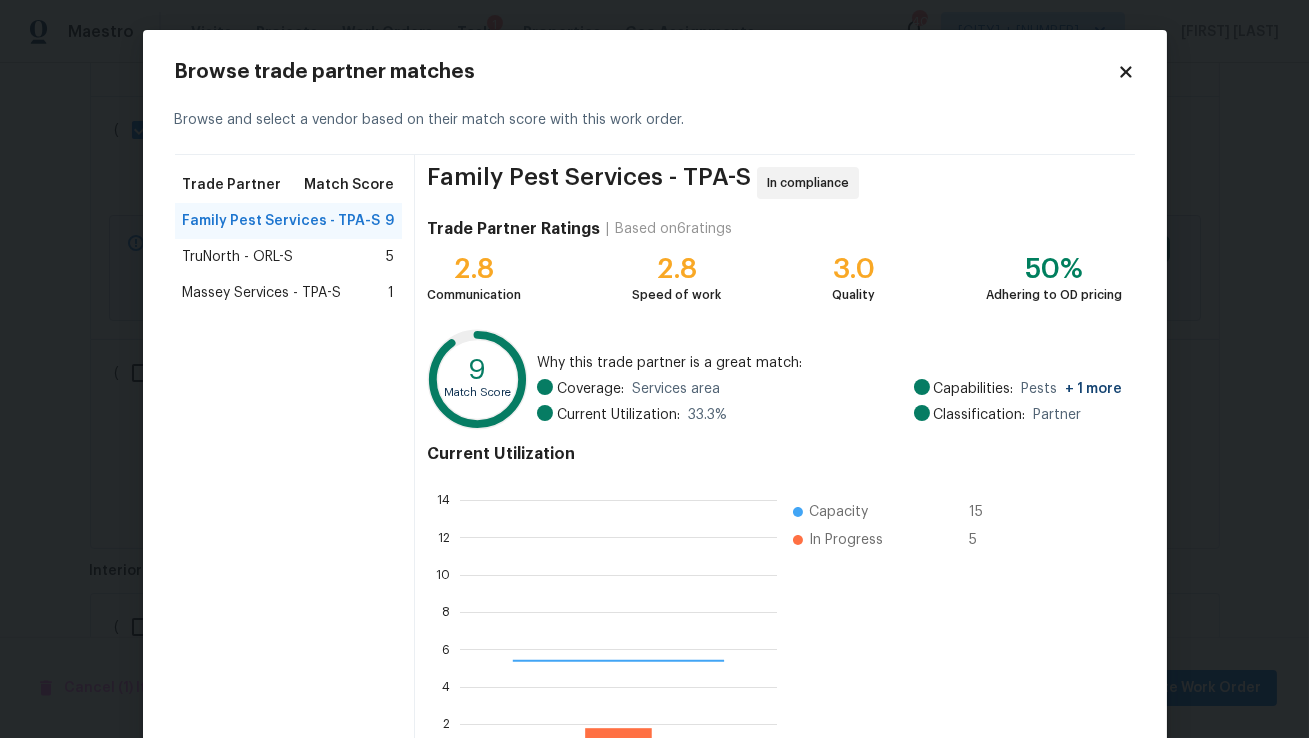 scroll, scrollTop: 1, scrollLeft: 1, axis: both 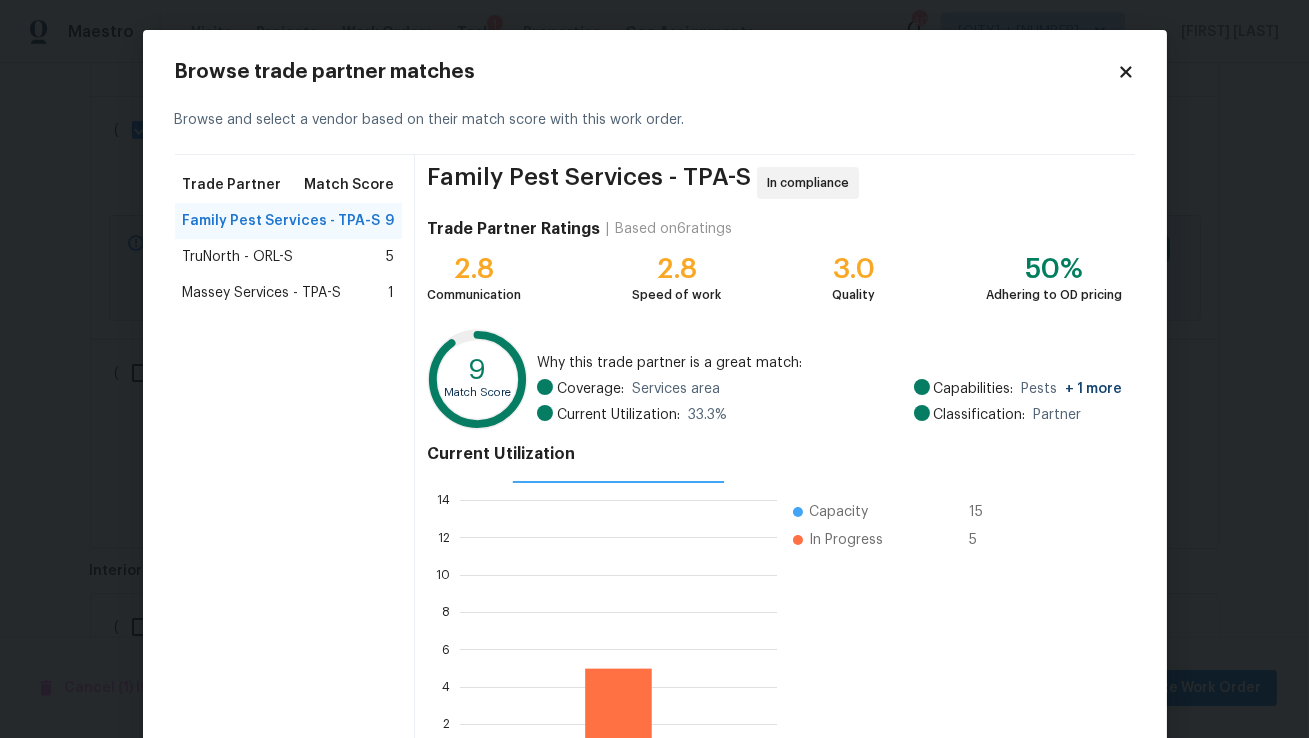 click on "TruNorth - ORL-S" at bounding box center [238, 257] 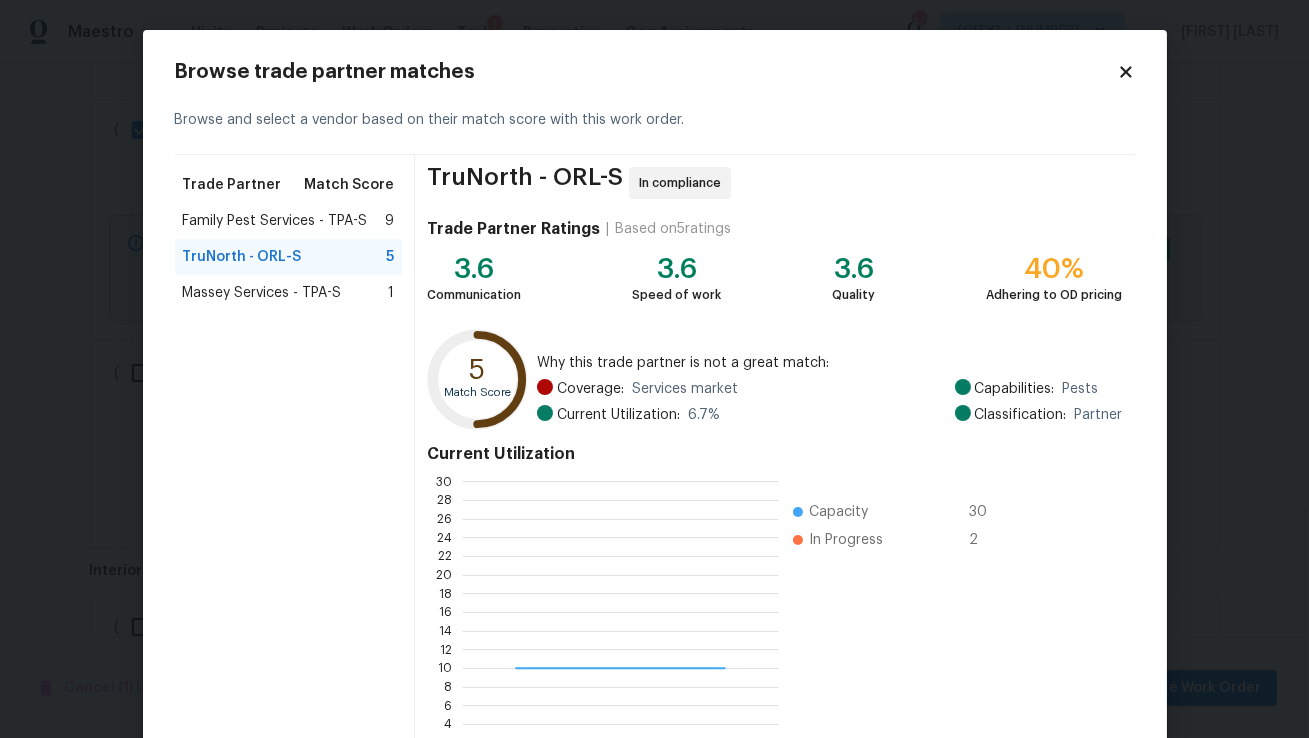 scroll, scrollTop: 1, scrollLeft: 1, axis: both 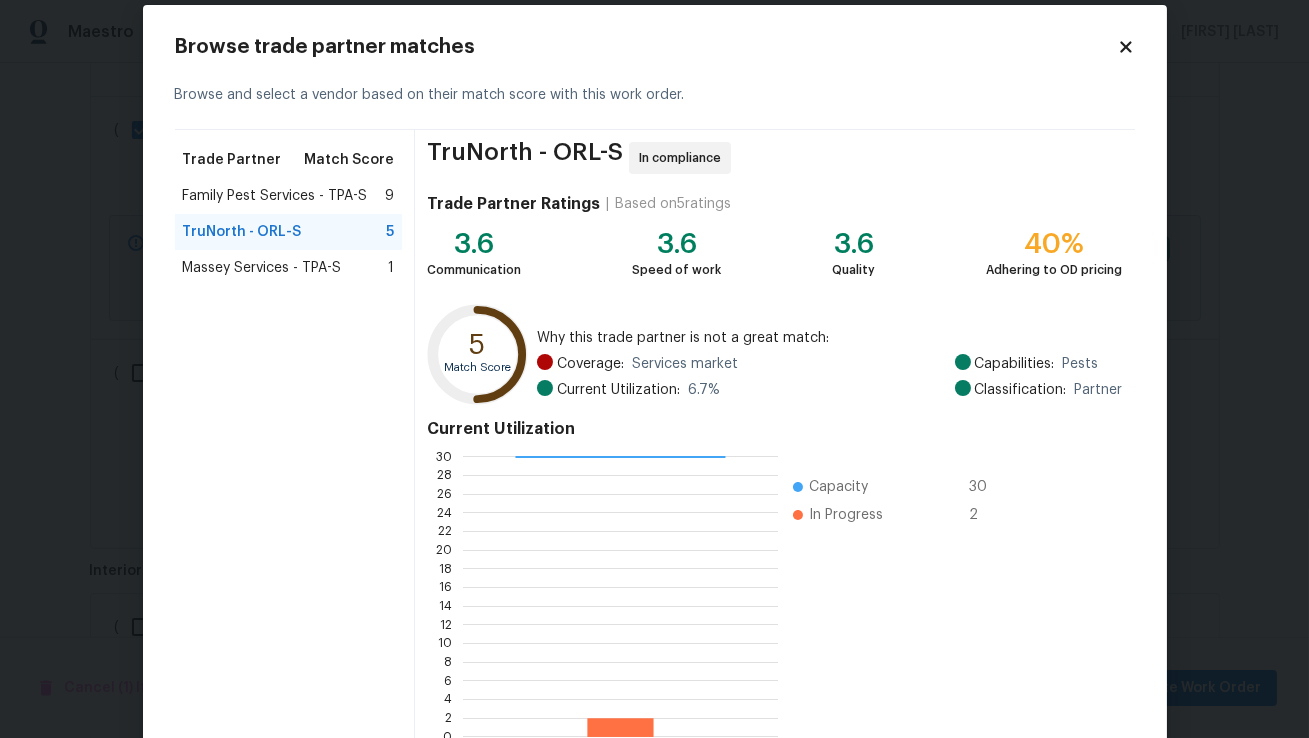 click on "Massey Services - TPA-S" at bounding box center (262, 268) 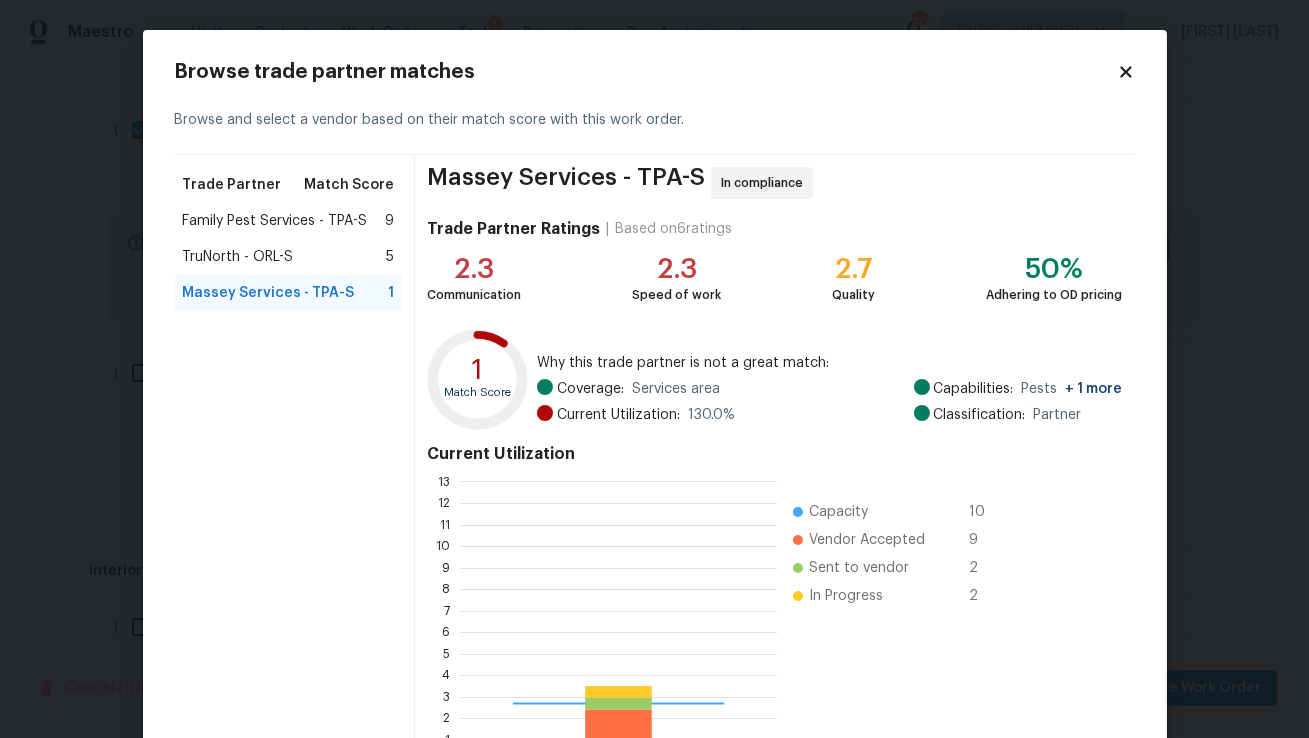 scroll, scrollTop: 1, scrollLeft: 1, axis: both 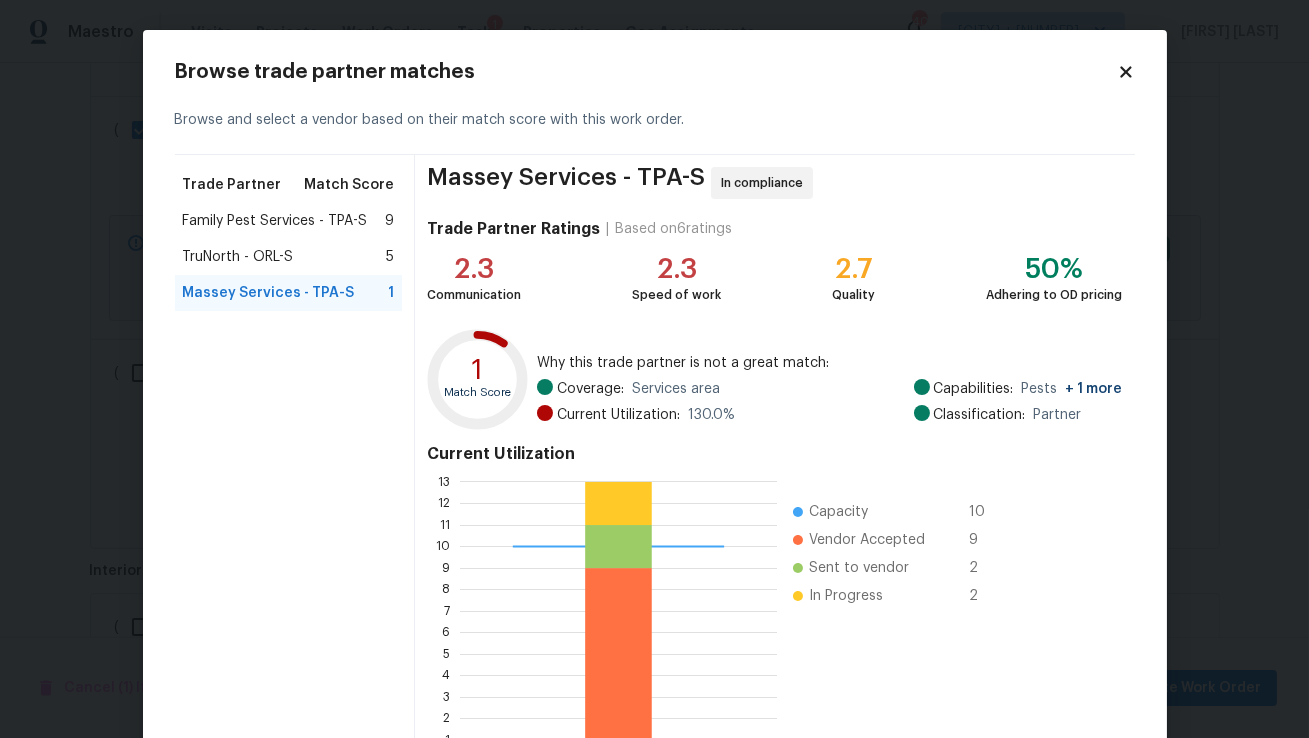 click on "TruNorth - ORL-S 5" at bounding box center (289, 257) 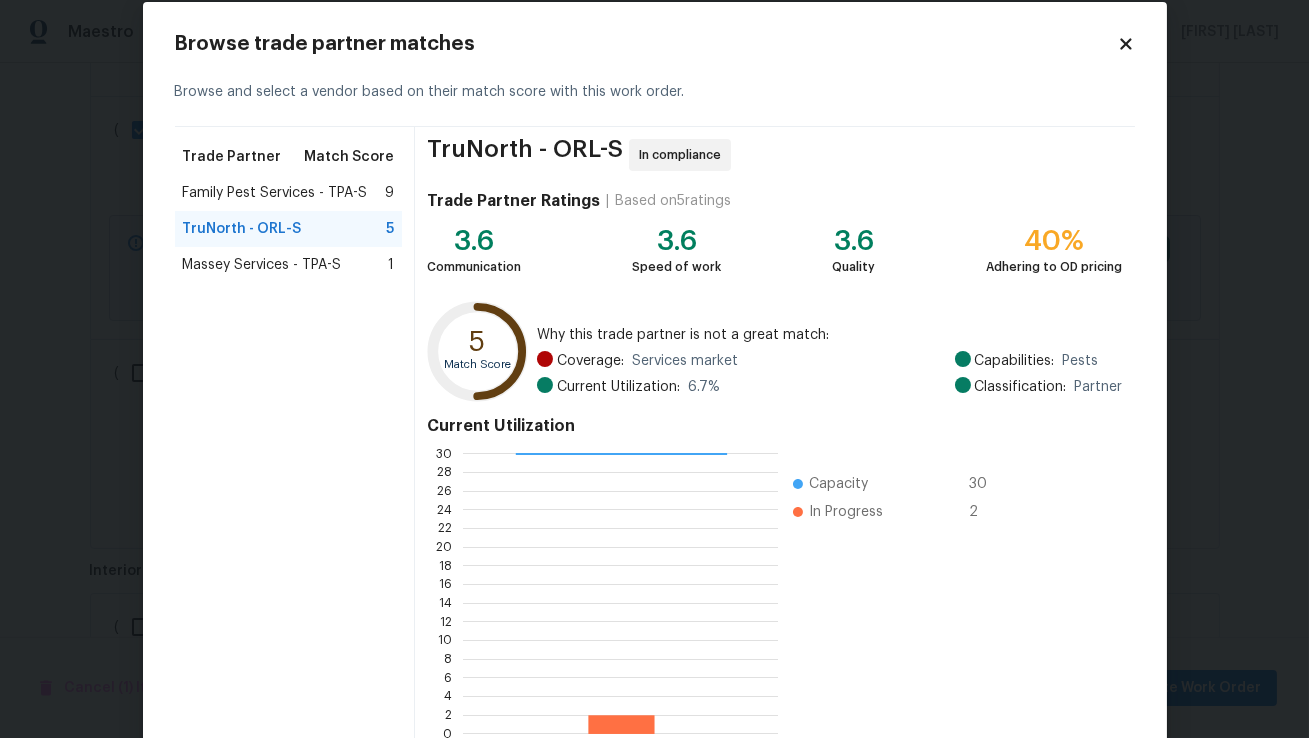 scroll, scrollTop: 30, scrollLeft: 0, axis: vertical 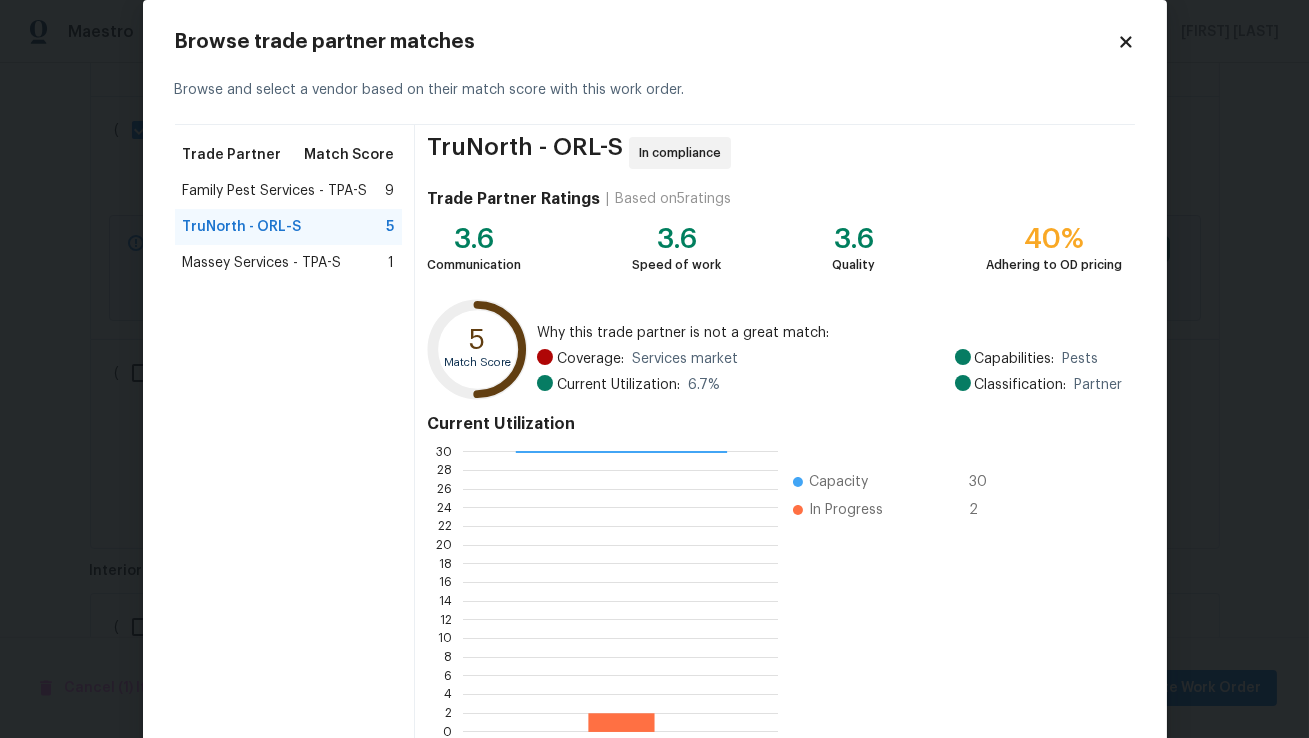 click on "Family Pest Services - TPA-S" at bounding box center (275, 191) 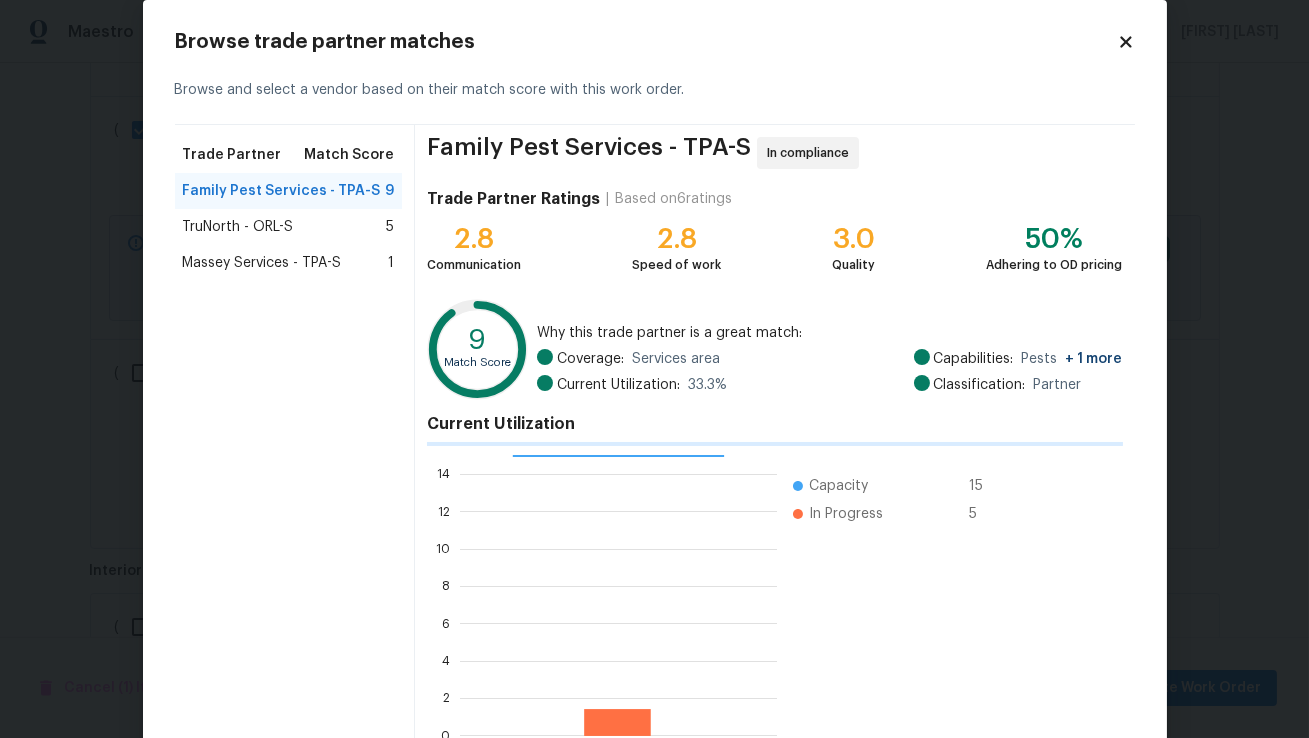 scroll, scrollTop: 280, scrollLeft: 316, axis: both 